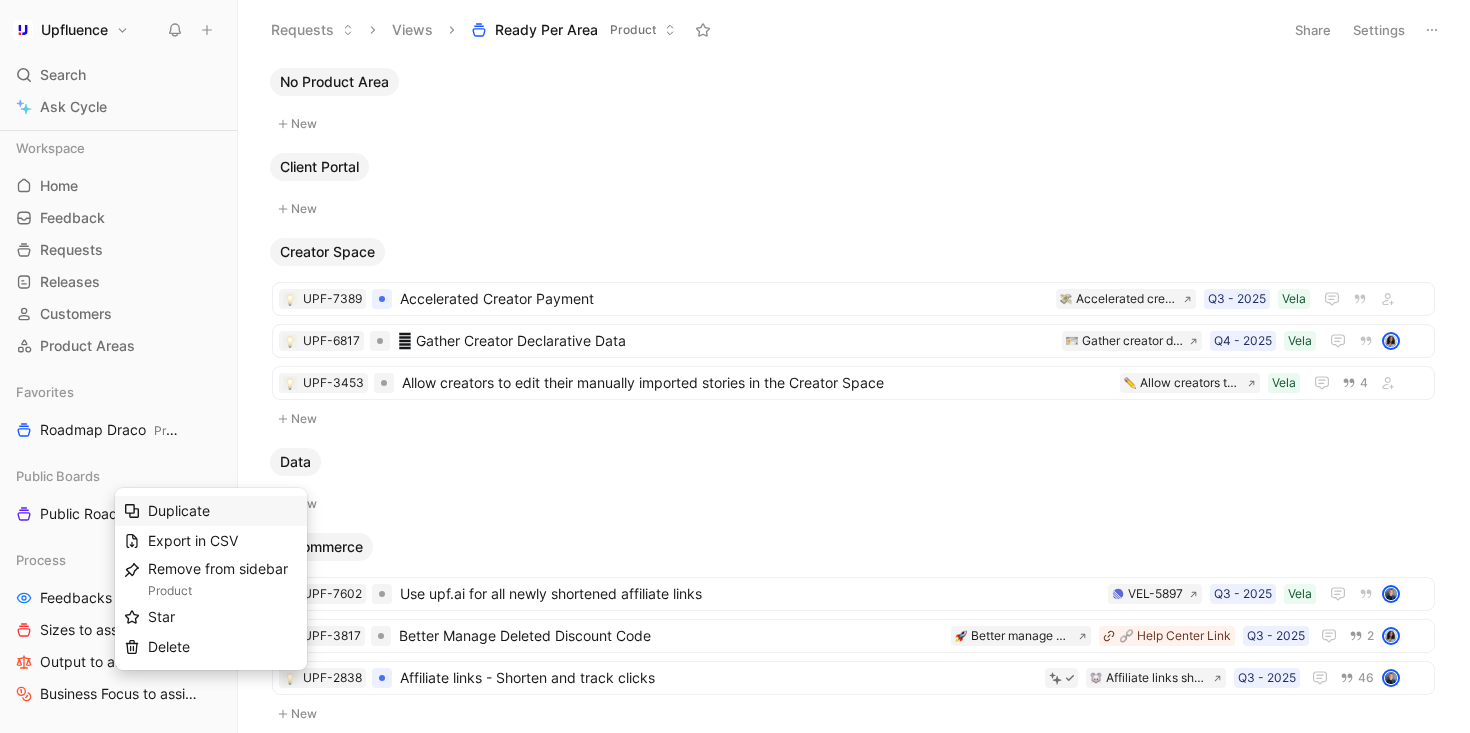 scroll, scrollTop: 0, scrollLeft: 0, axis: both 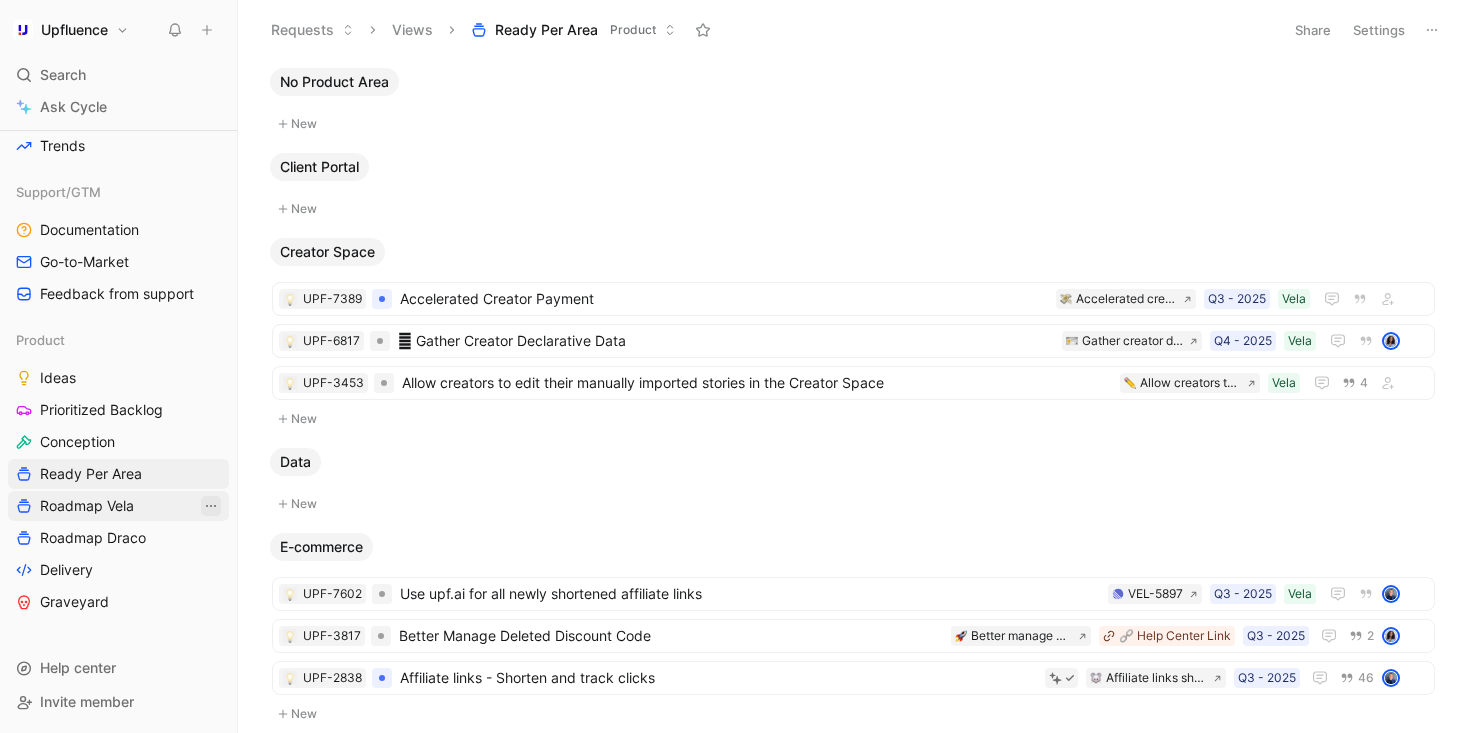 click 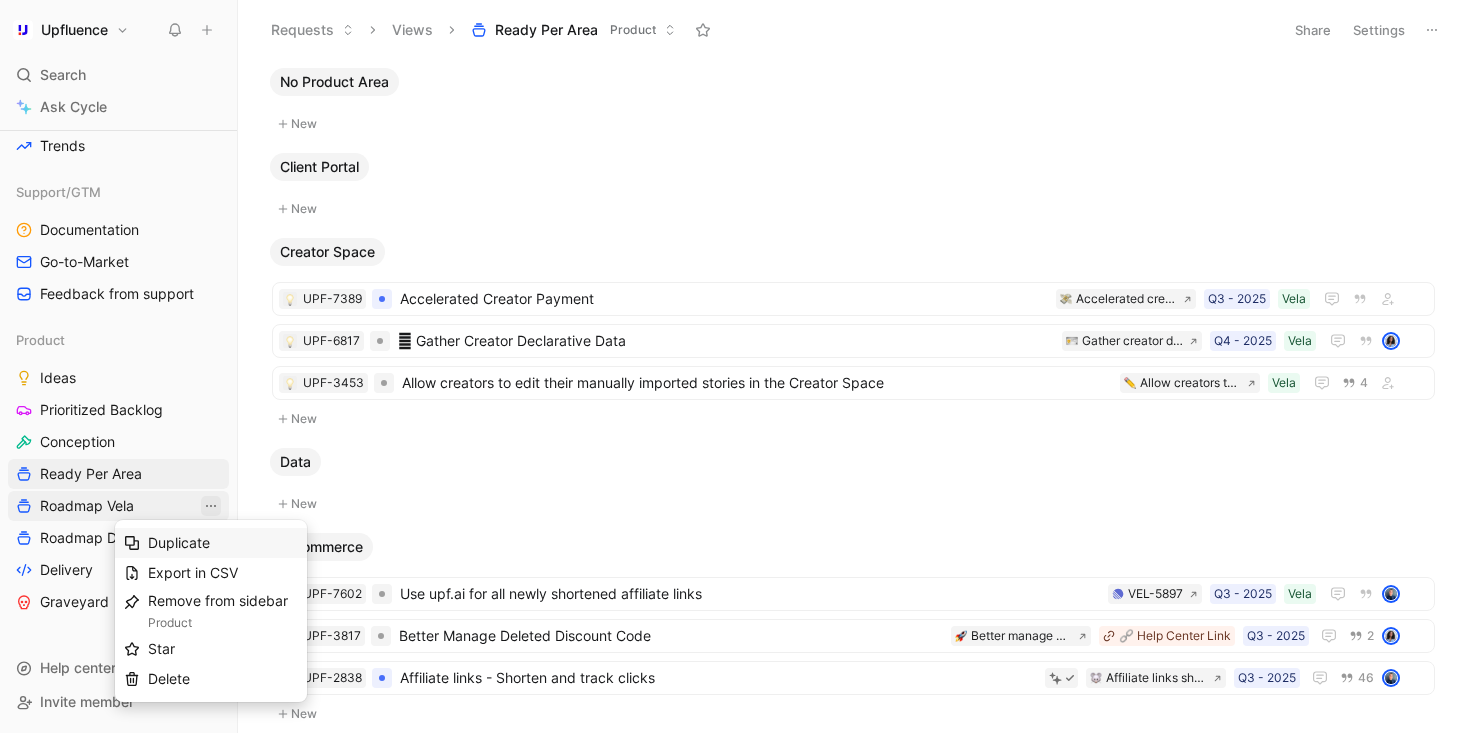 click on "Duplicate" at bounding box center (223, 543) 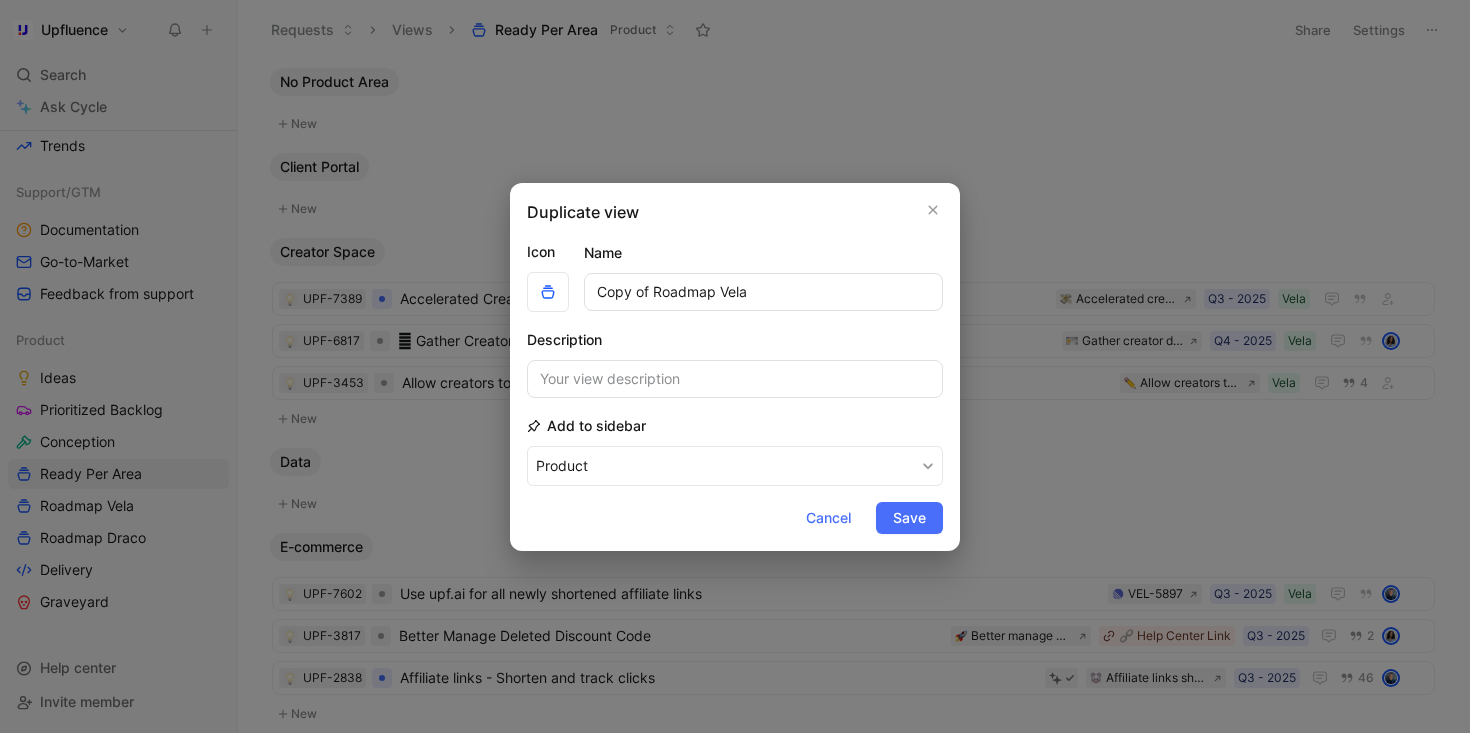 drag, startPoint x: 659, startPoint y: 288, endPoint x: 452, endPoint y: 288, distance: 207 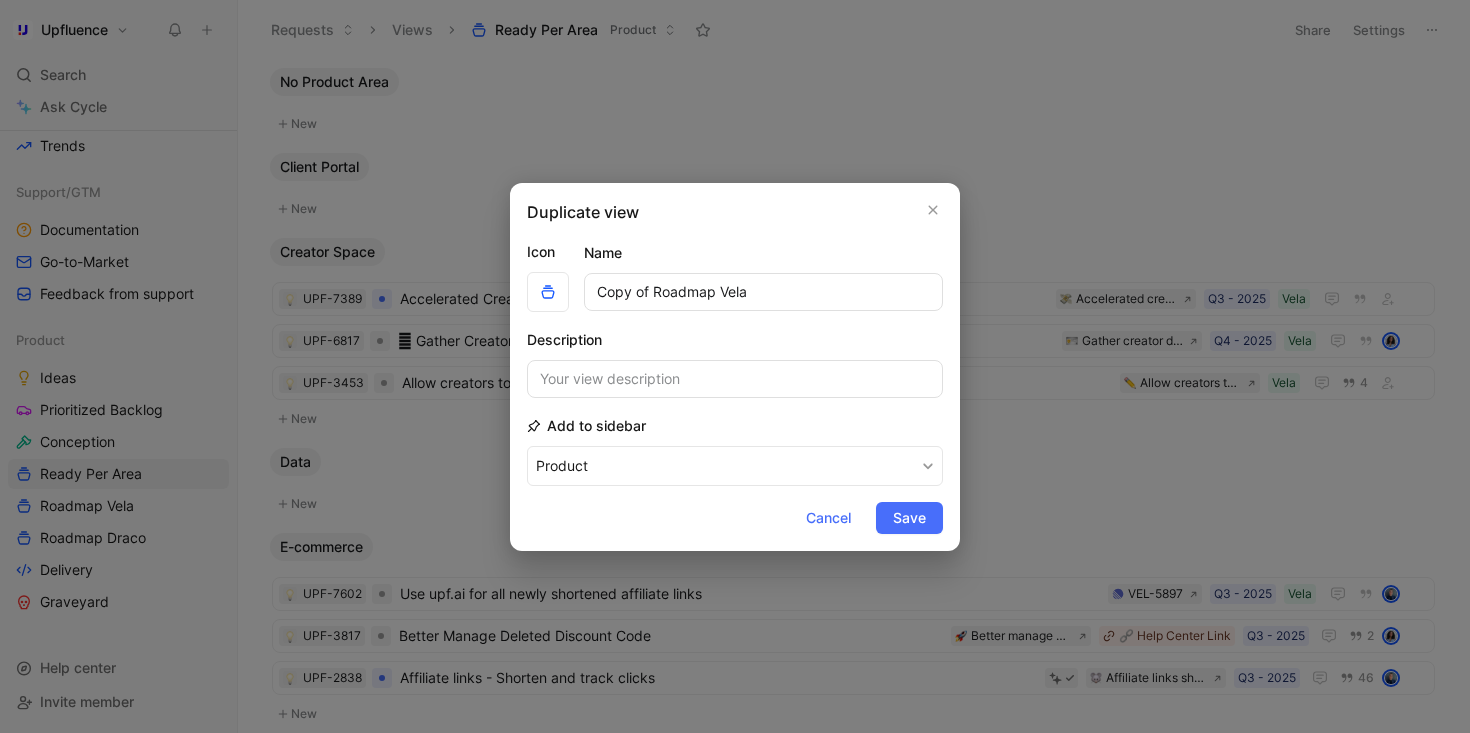 click on "Duplicate view Icon Name Copy of Roadmap Vela Description Add to sidebar Product Cancel Save" at bounding box center [735, 366] 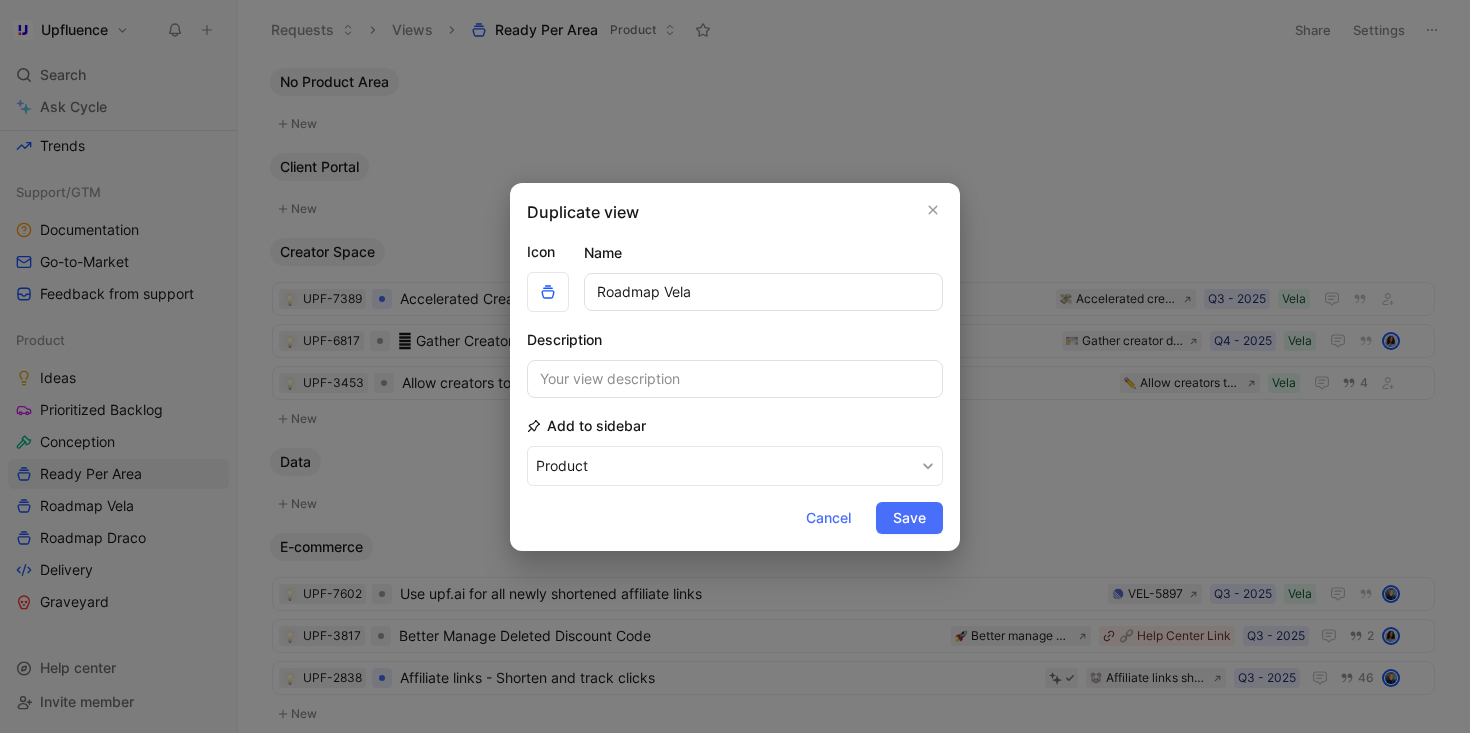 click on "Roadmap Vela" at bounding box center (763, 292) 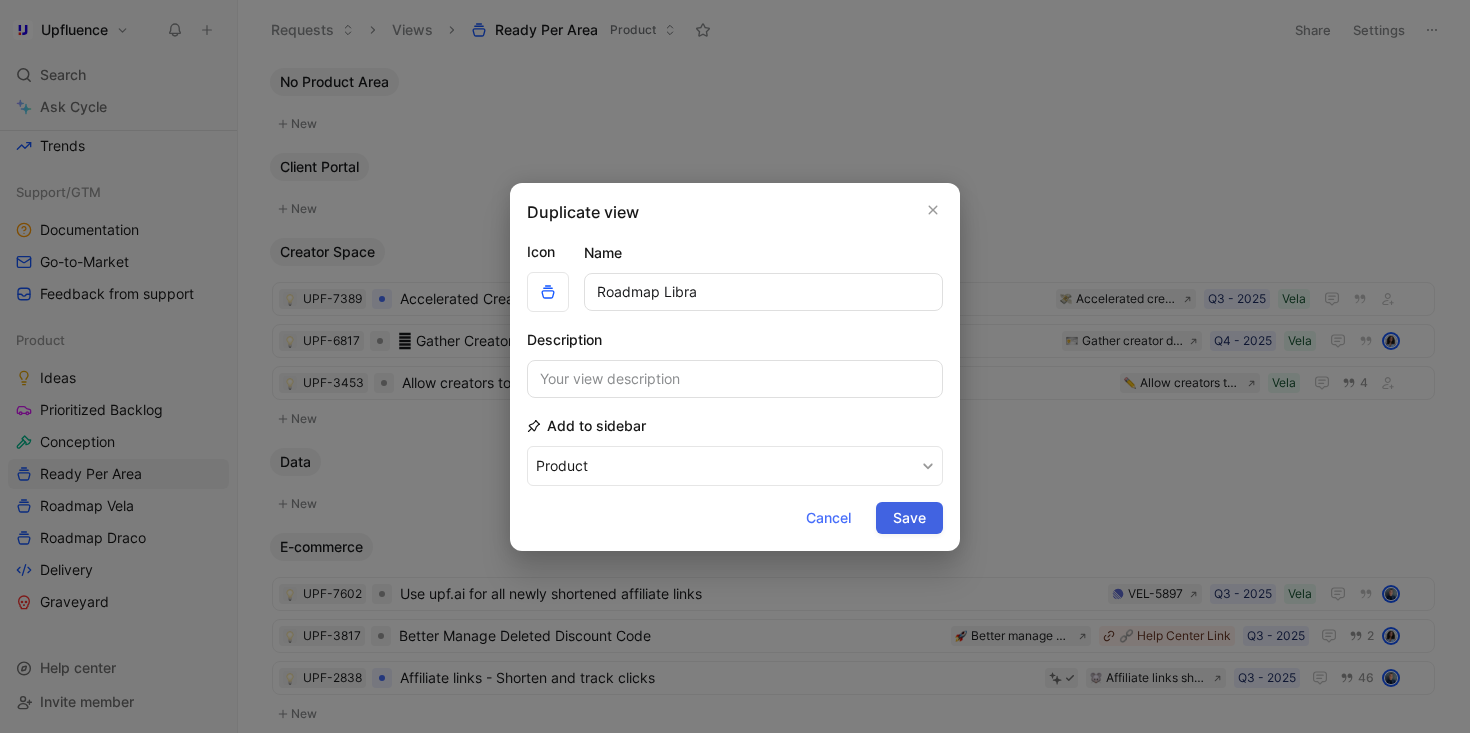 type on "Roadmap Libra" 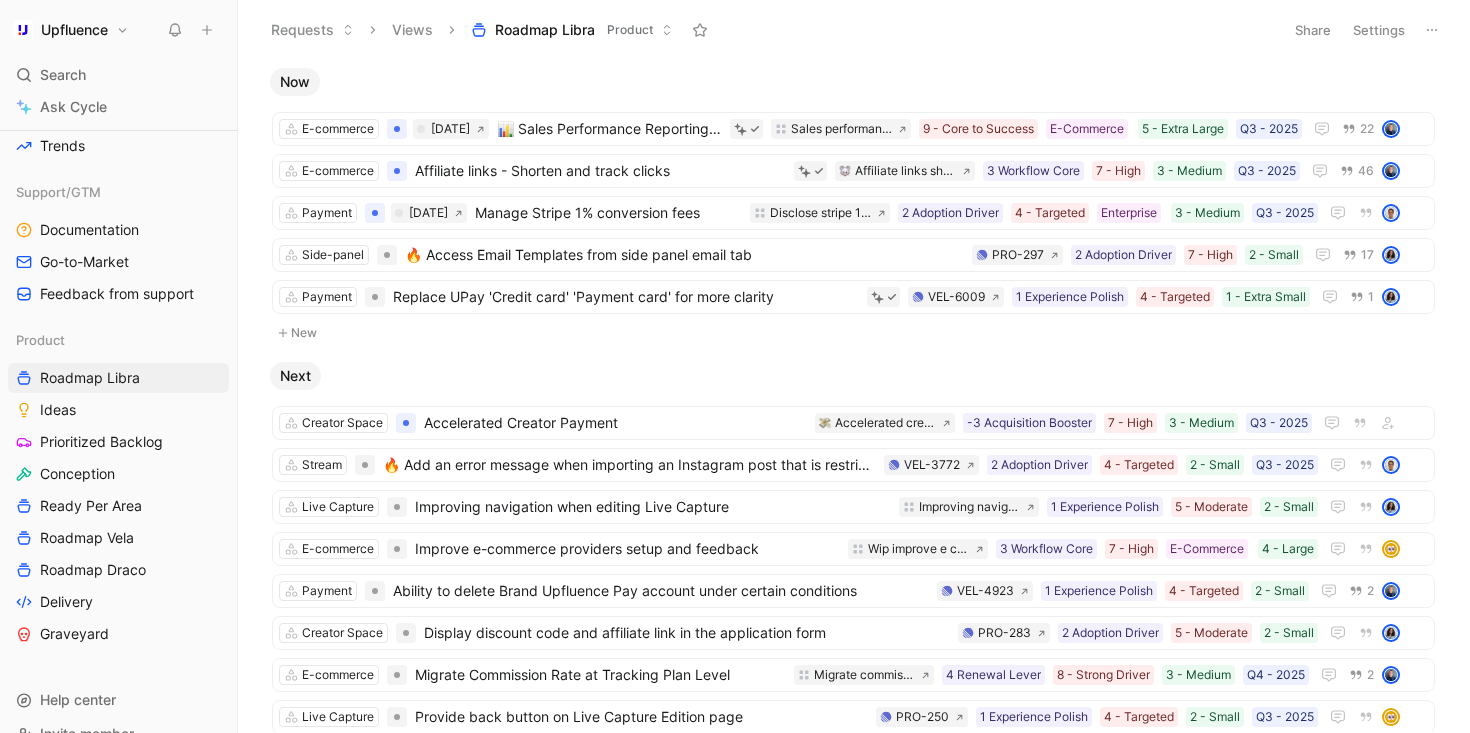 click on "Settings" at bounding box center (1379, 30) 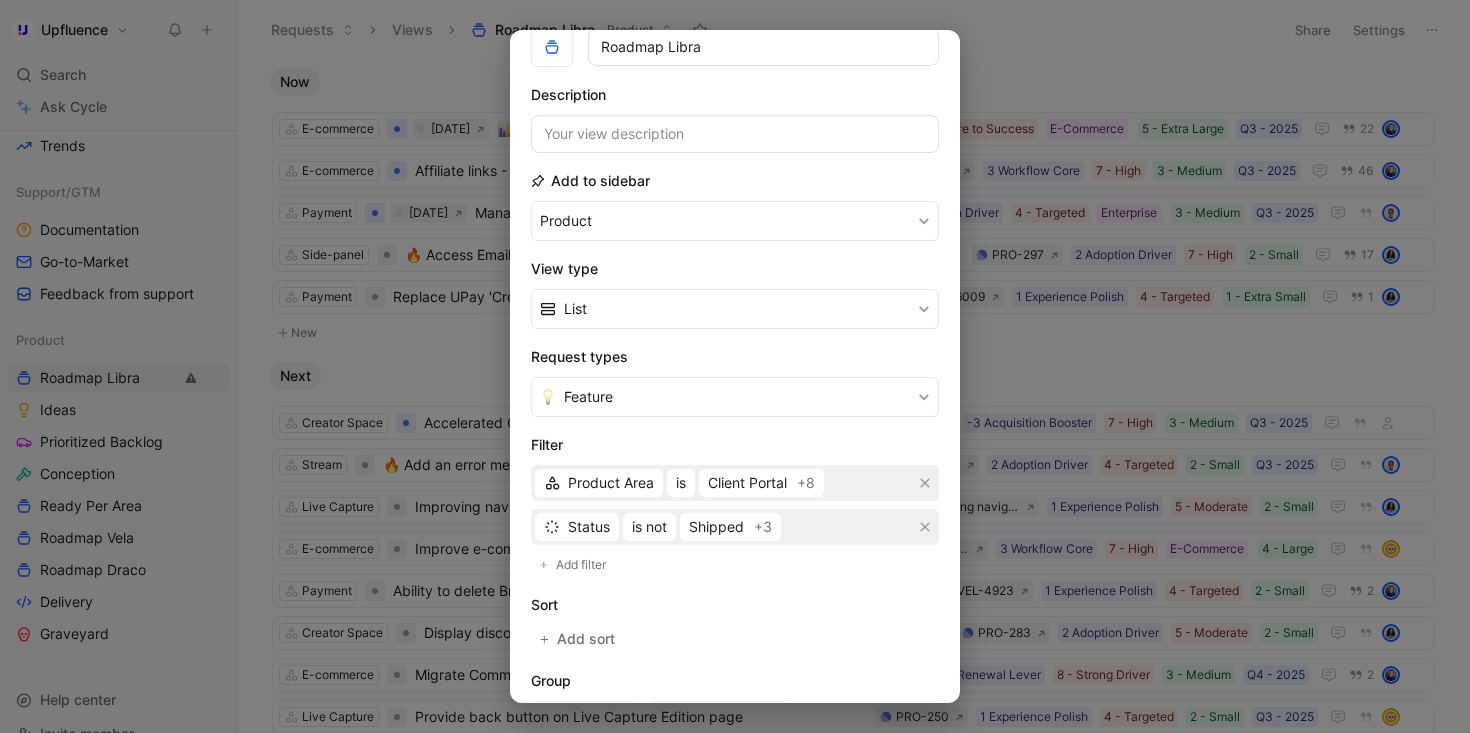 scroll, scrollTop: 100, scrollLeft: 0, axis: vertical 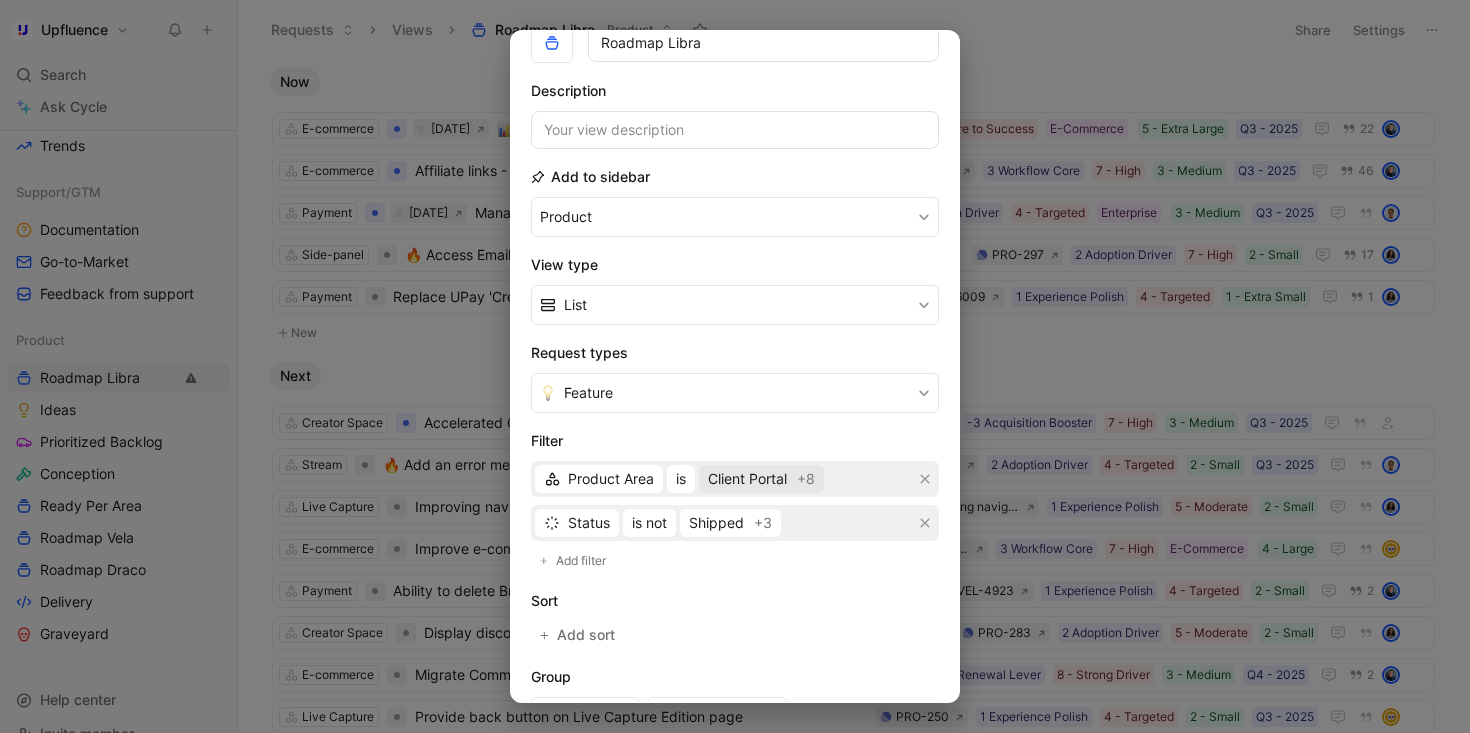 click on "Client Portal" at bounding box center (747, 479) 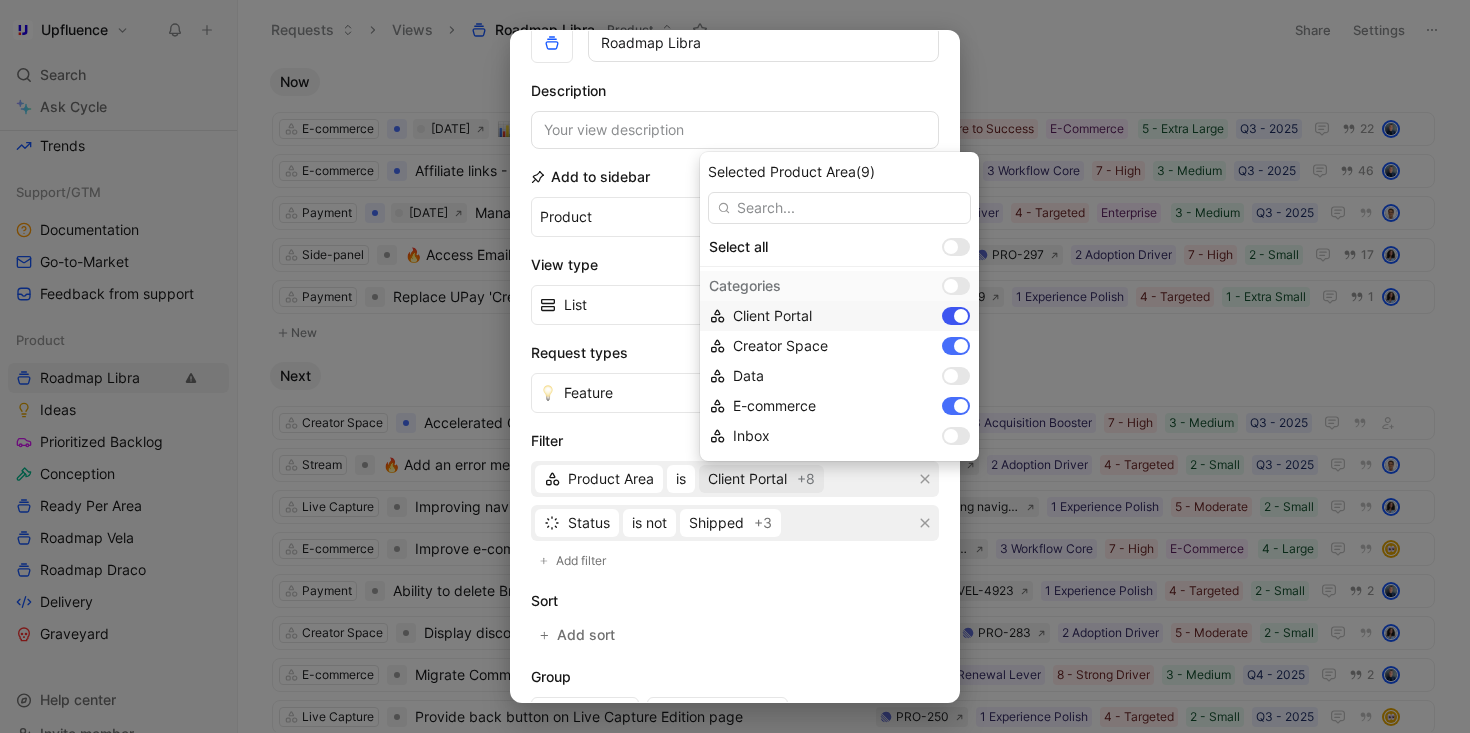 click at bounding box center (956, 316) 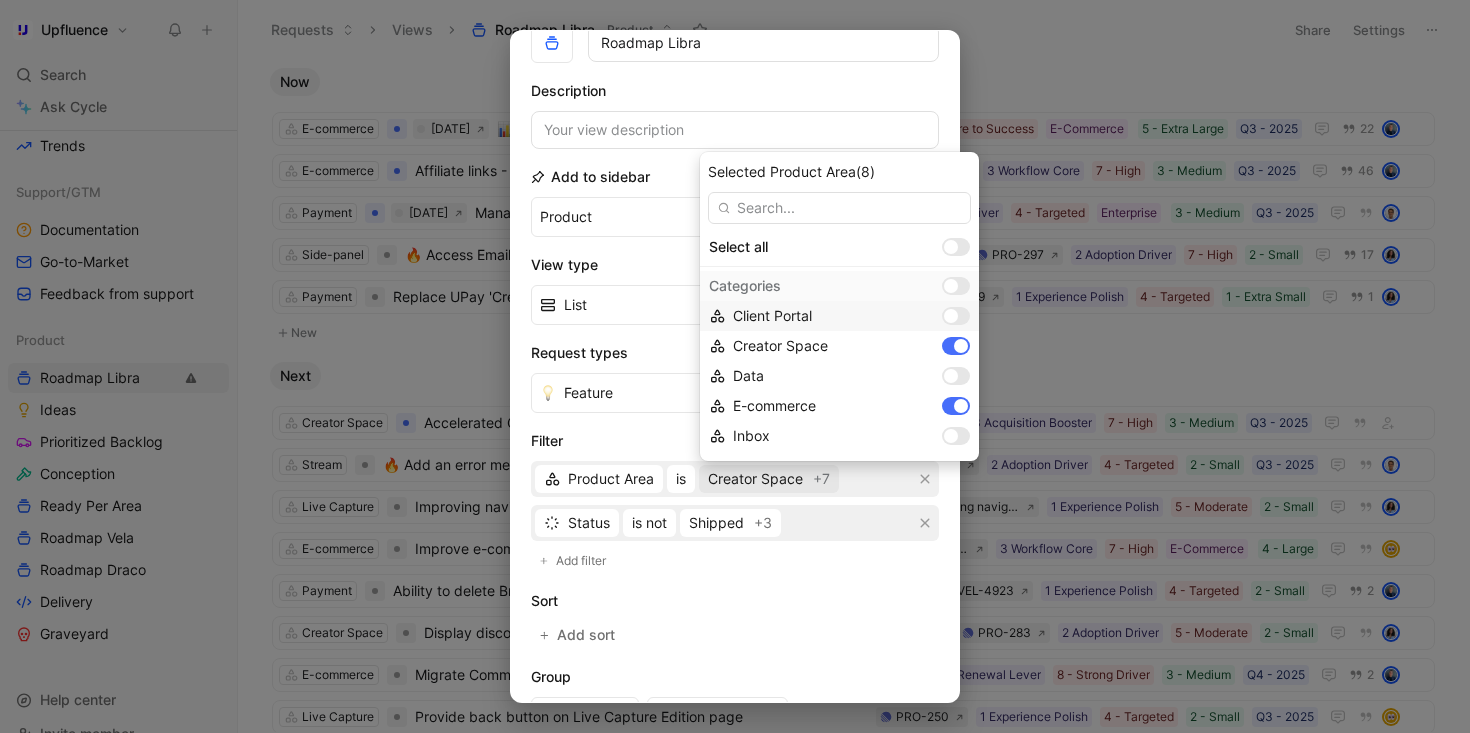 click on "Client Portal" at bounding box center (839, 316) 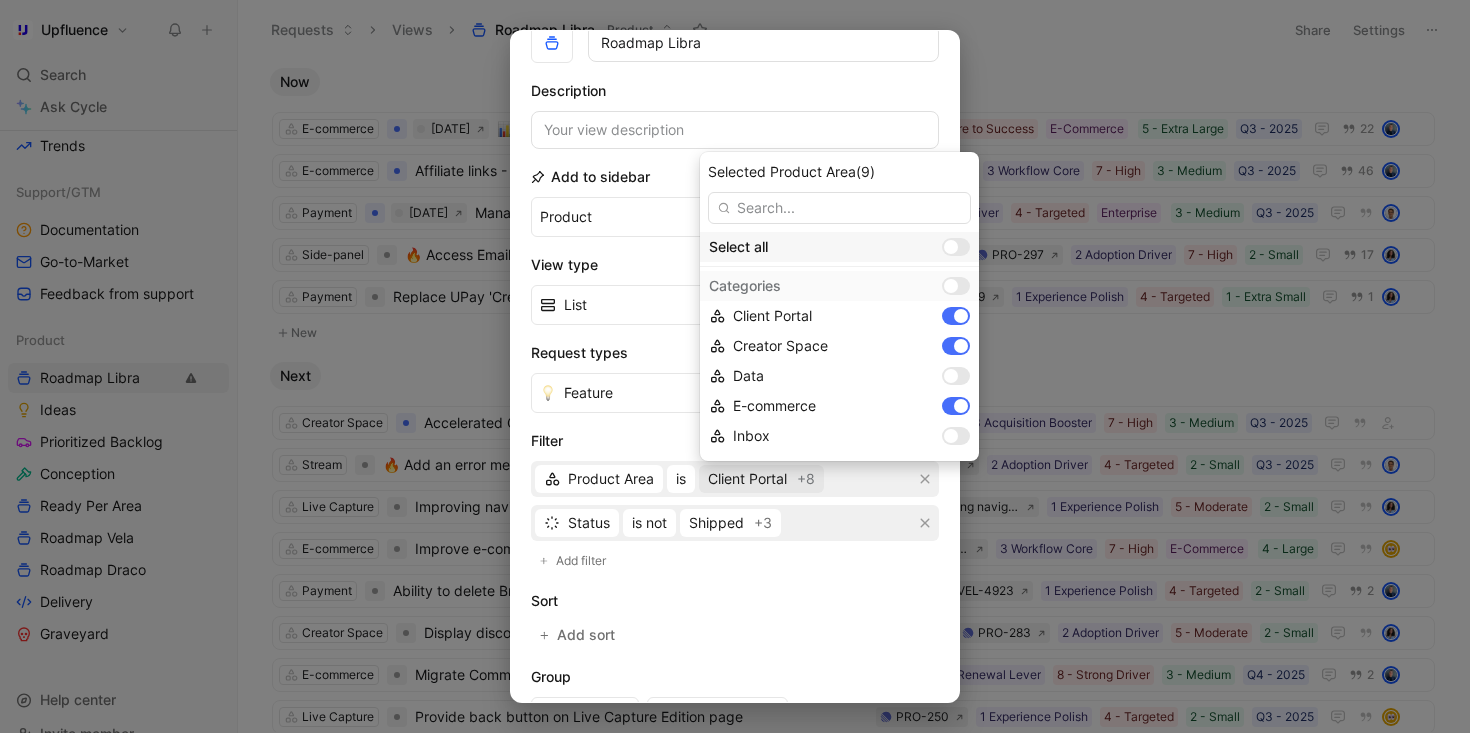 click at bounding box center [956, 247] 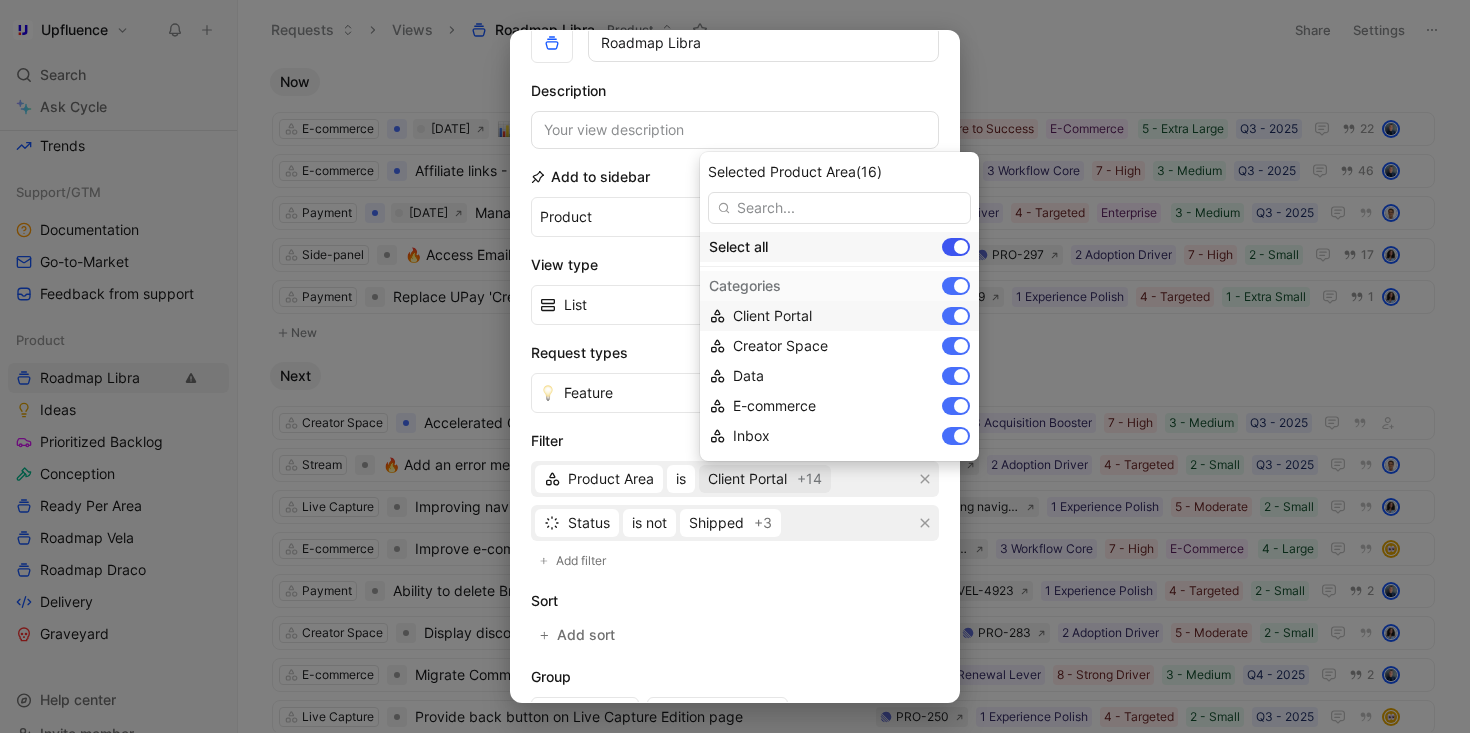click at bounding box center (961, 247) 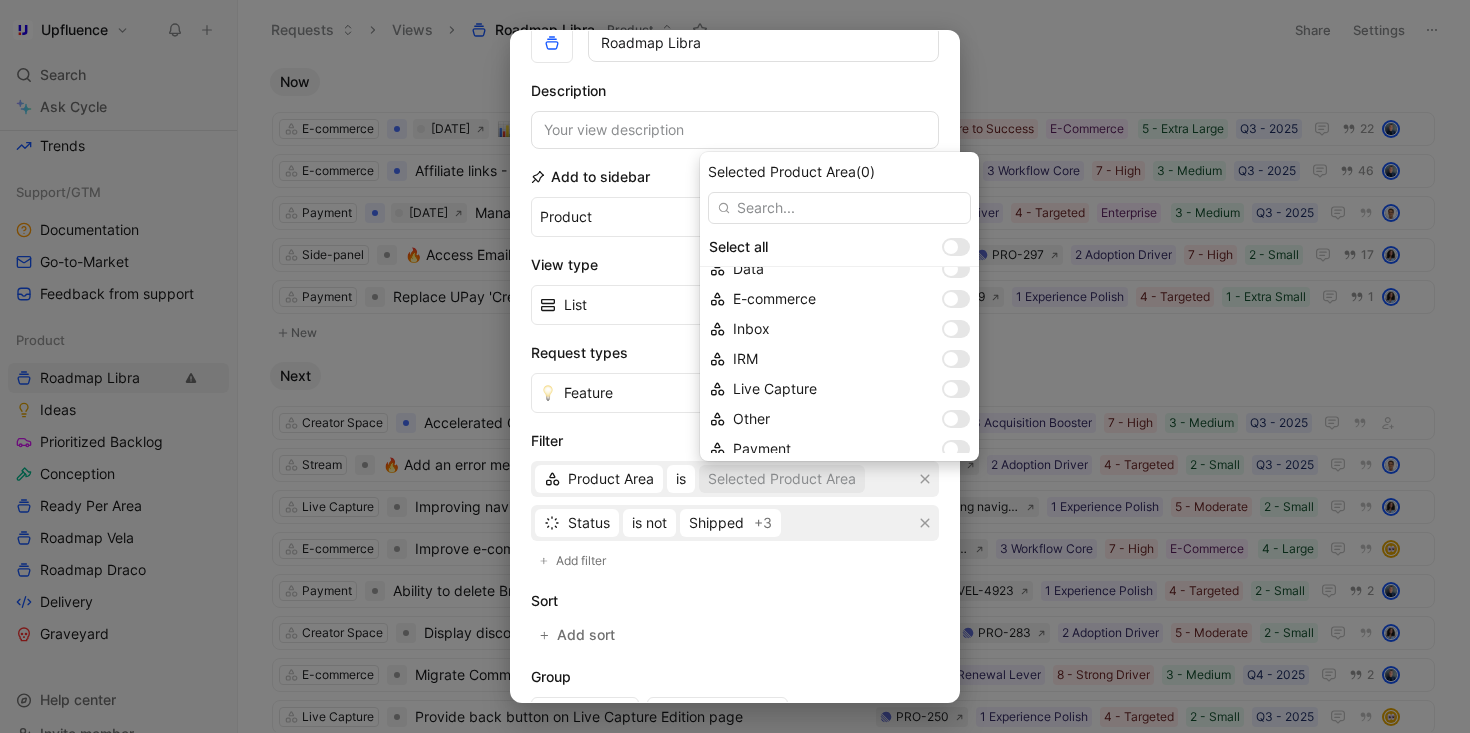scroll, scrollTop: 95, scrollLeft: 0, axis: vertical 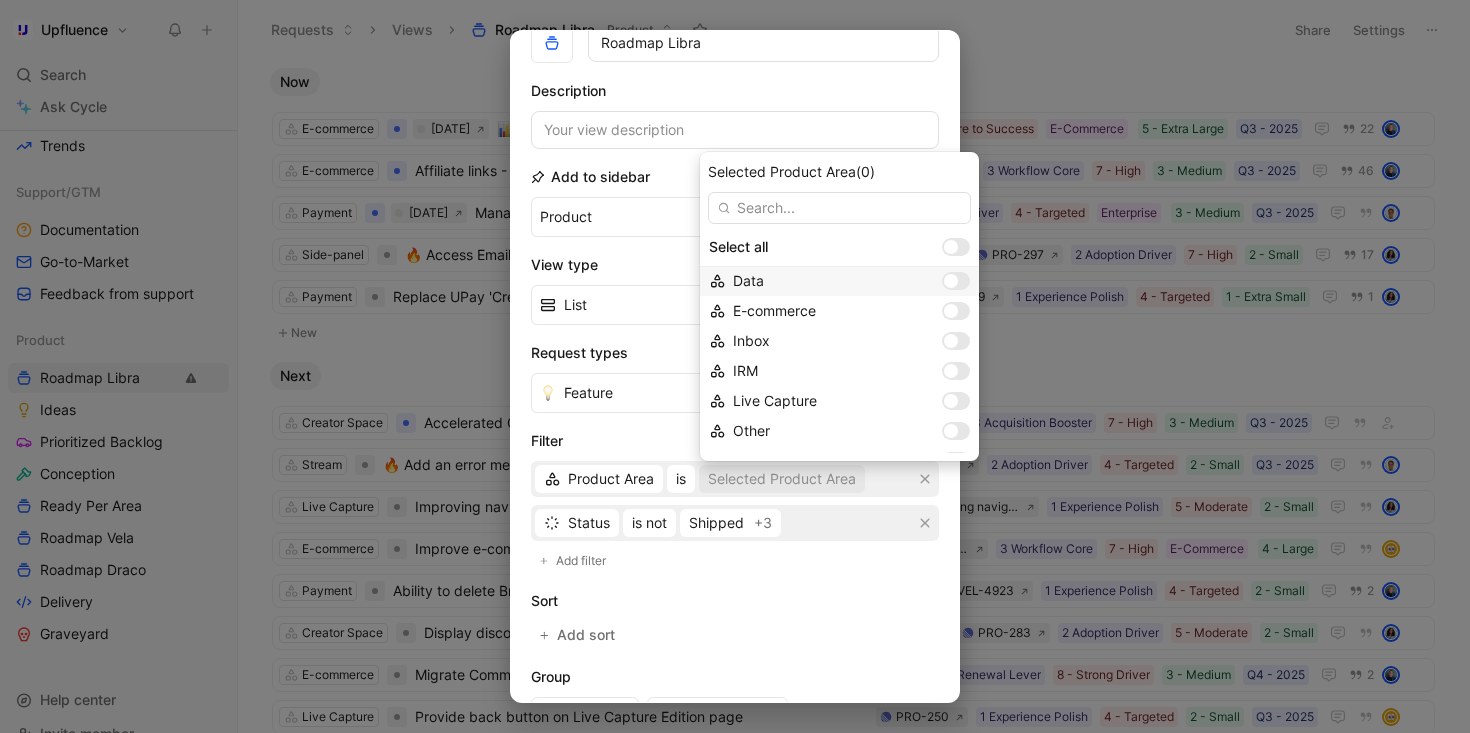 click at bounding box center [956, 281] 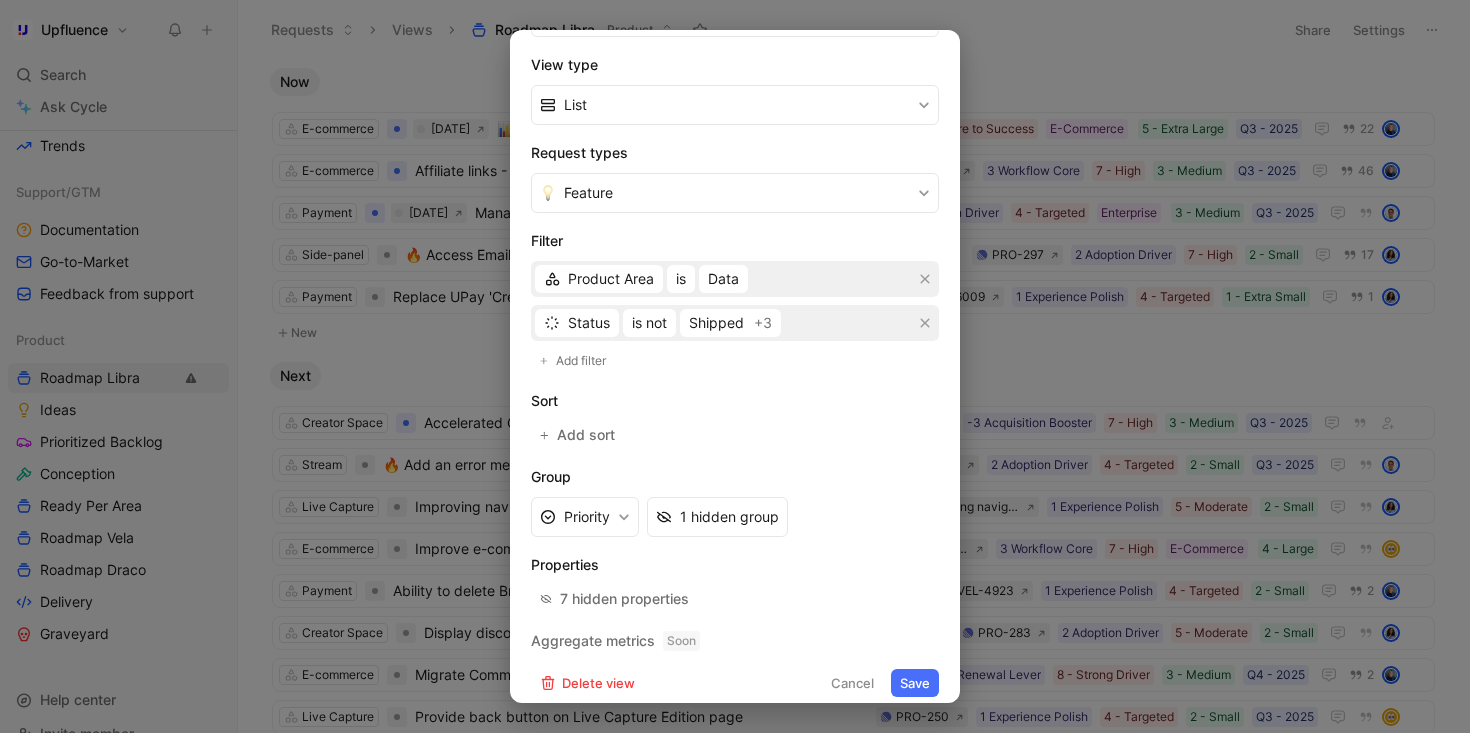 scroll, scrollTop: 315, scrollLeft: 0, axis: vertical 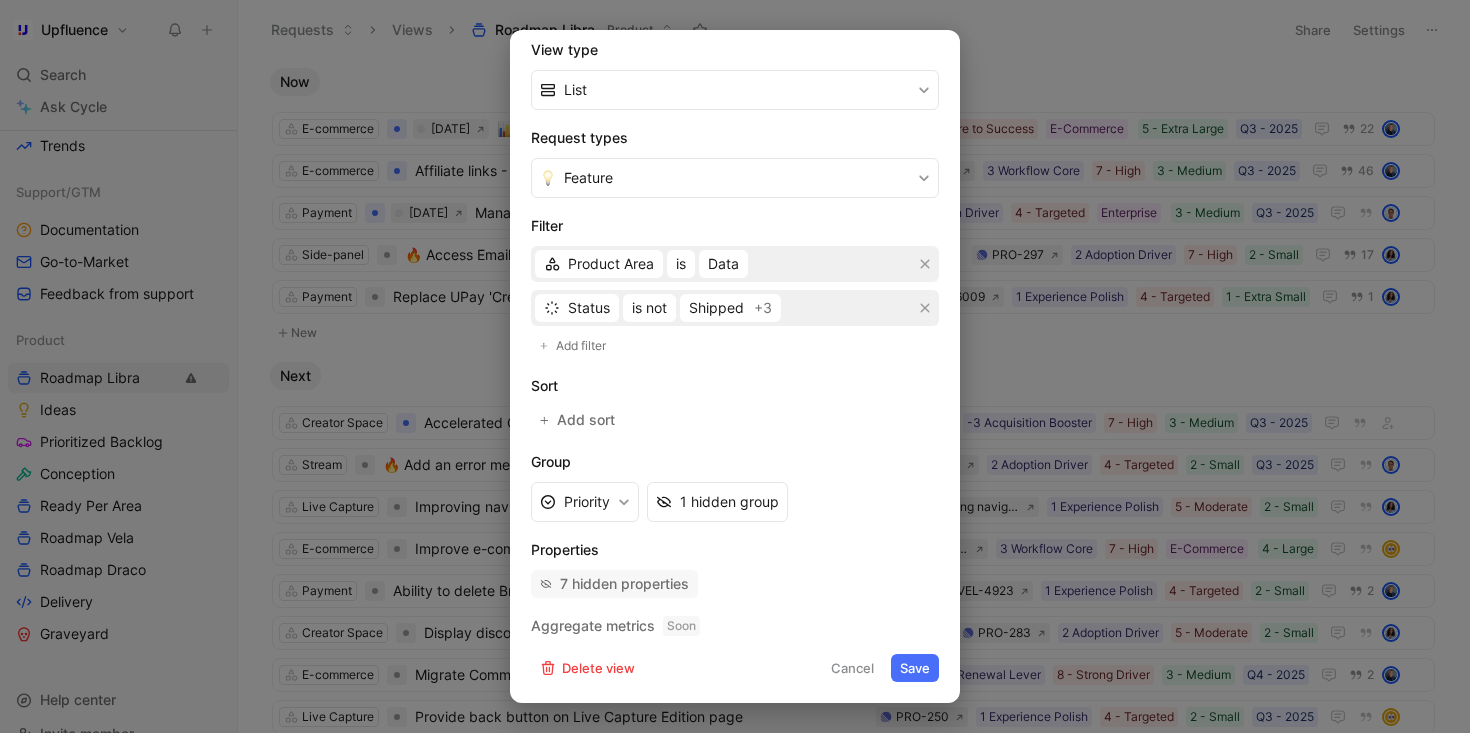 click on "7 hidden properties" at bounding box center (624, 584) 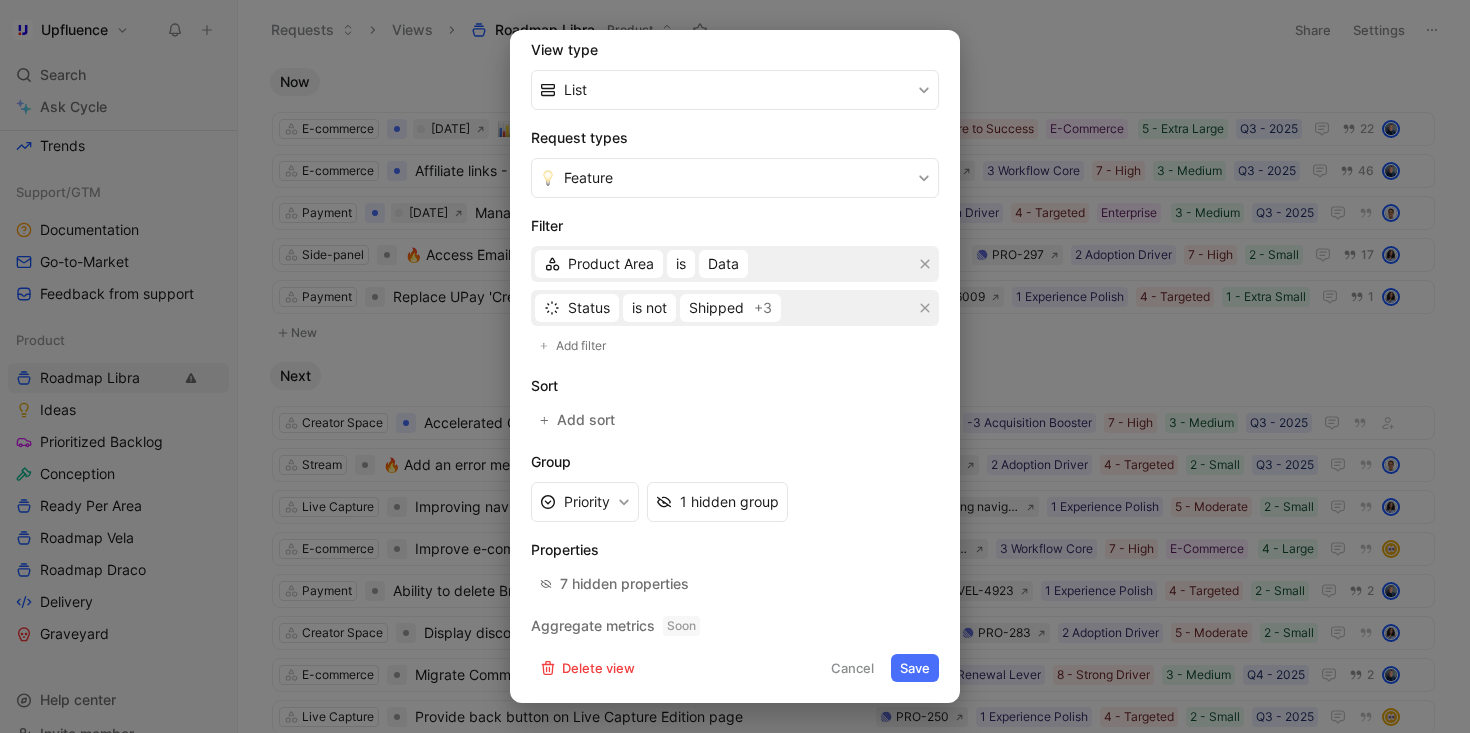 click on "Save" at bounding box center [915, 668] 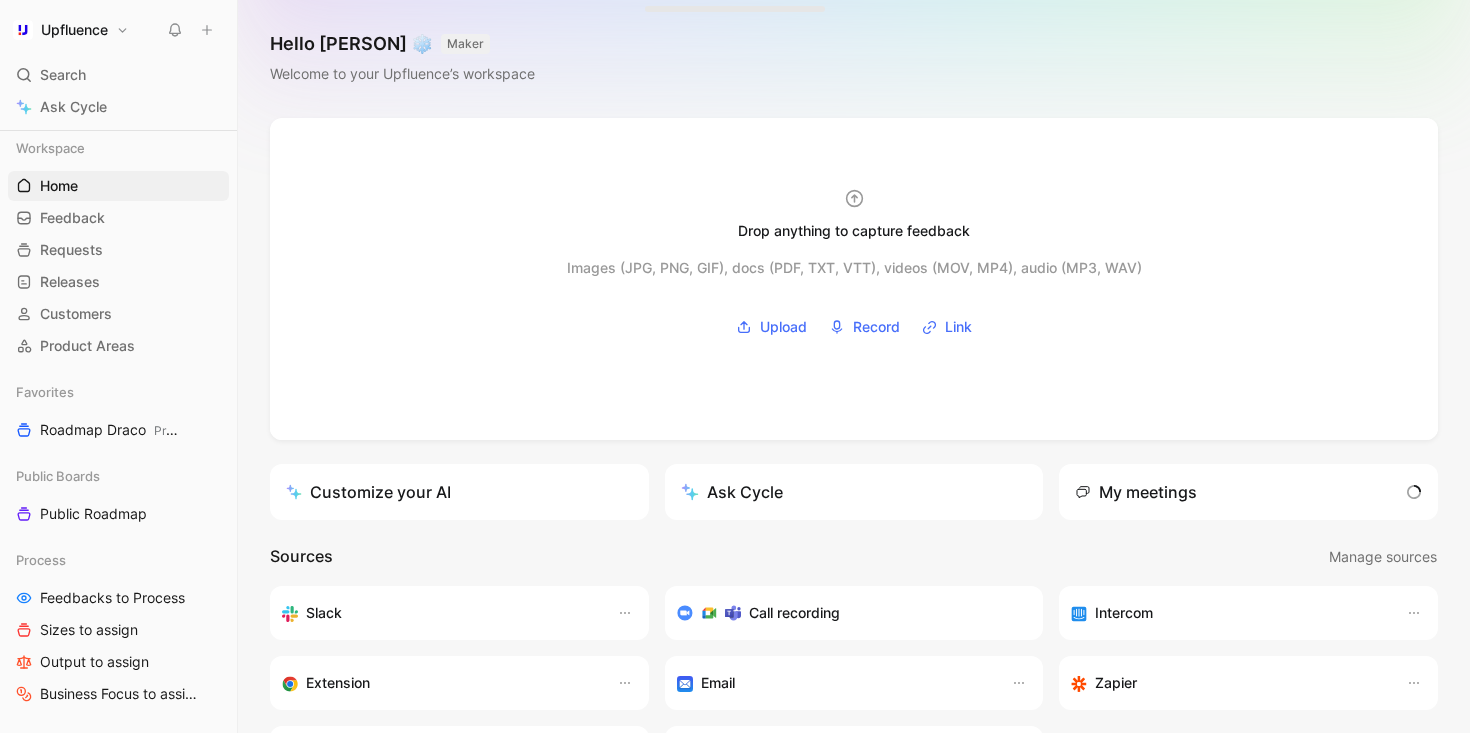 scroll, scrollTop: 0, scrollLeft: 0, axis: both 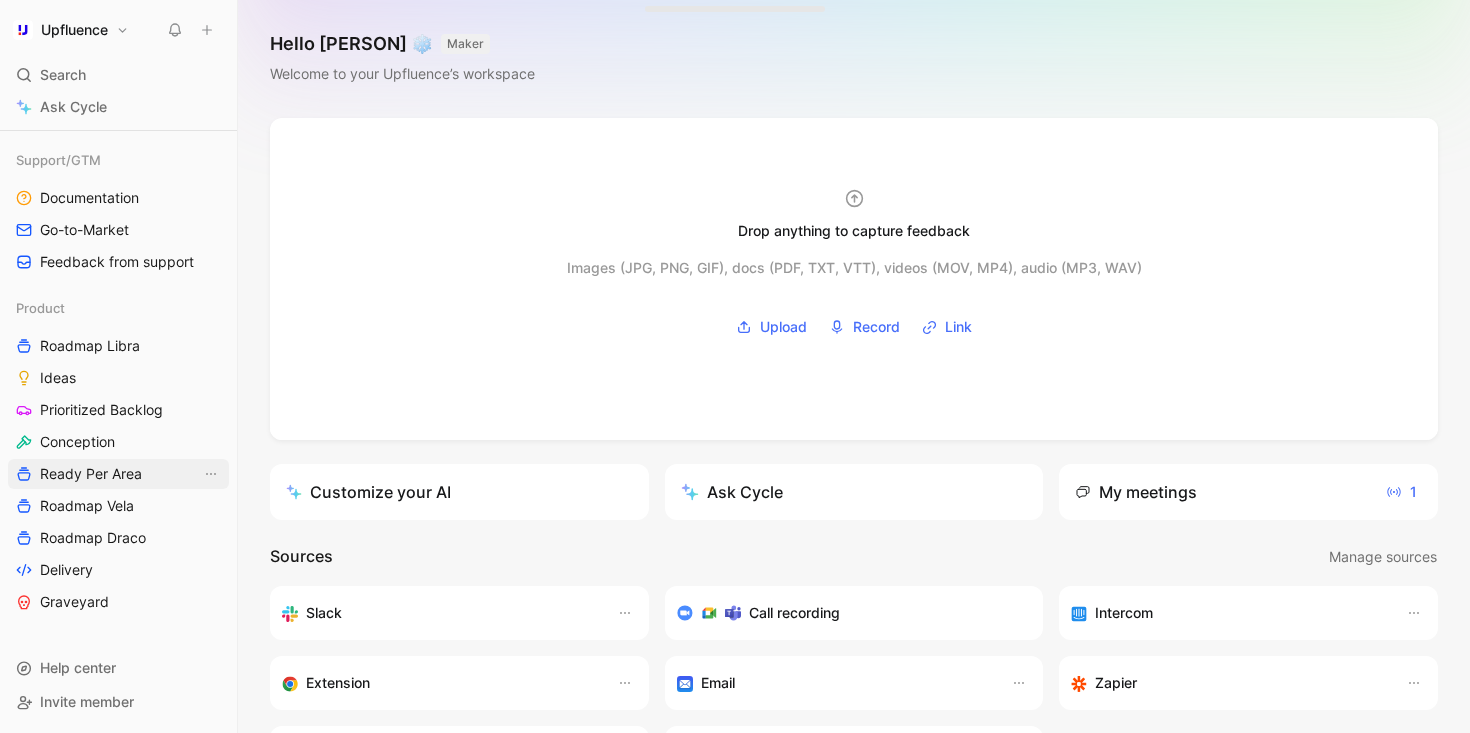 click on "Ready Per Area" at bounding box center [91, 474] 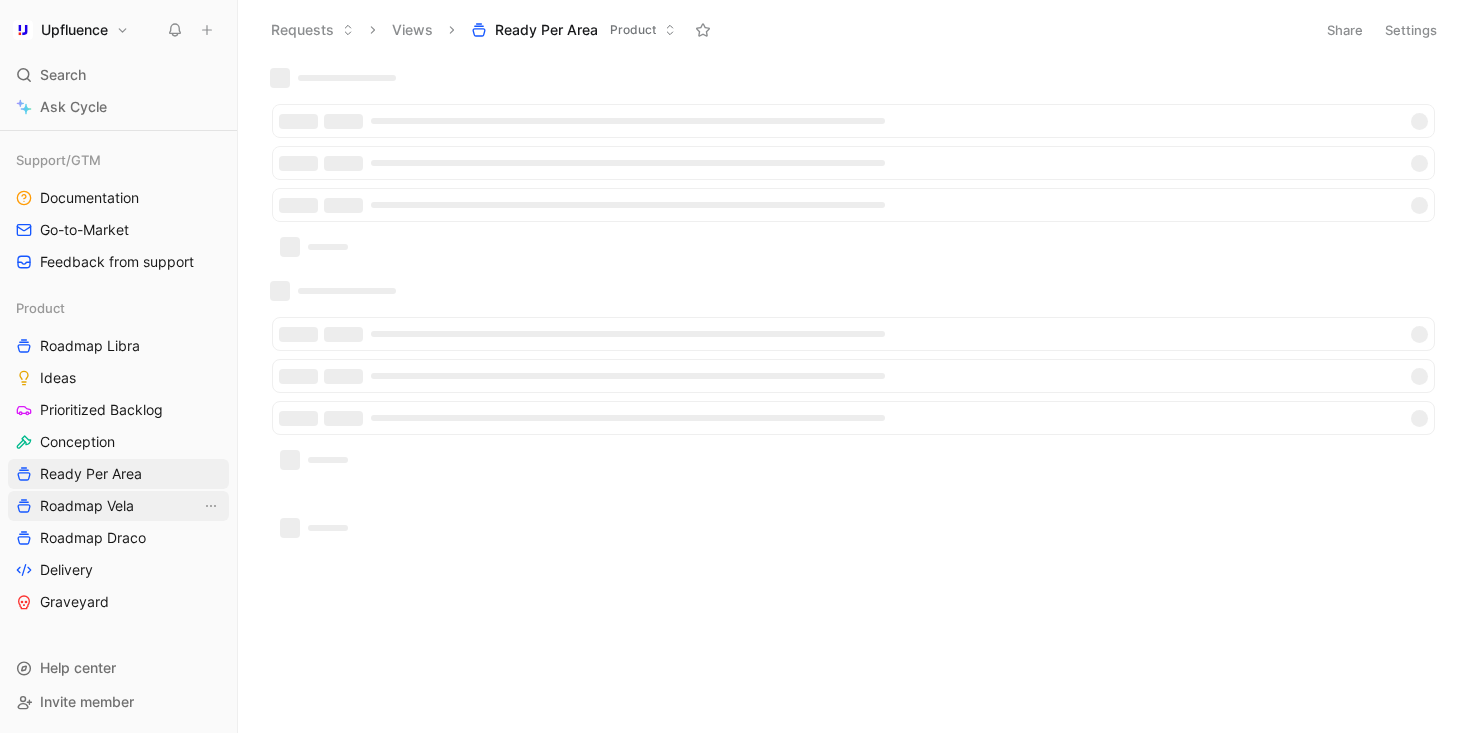 click on "Roadmap Vela" at bounding box center (87, 506) 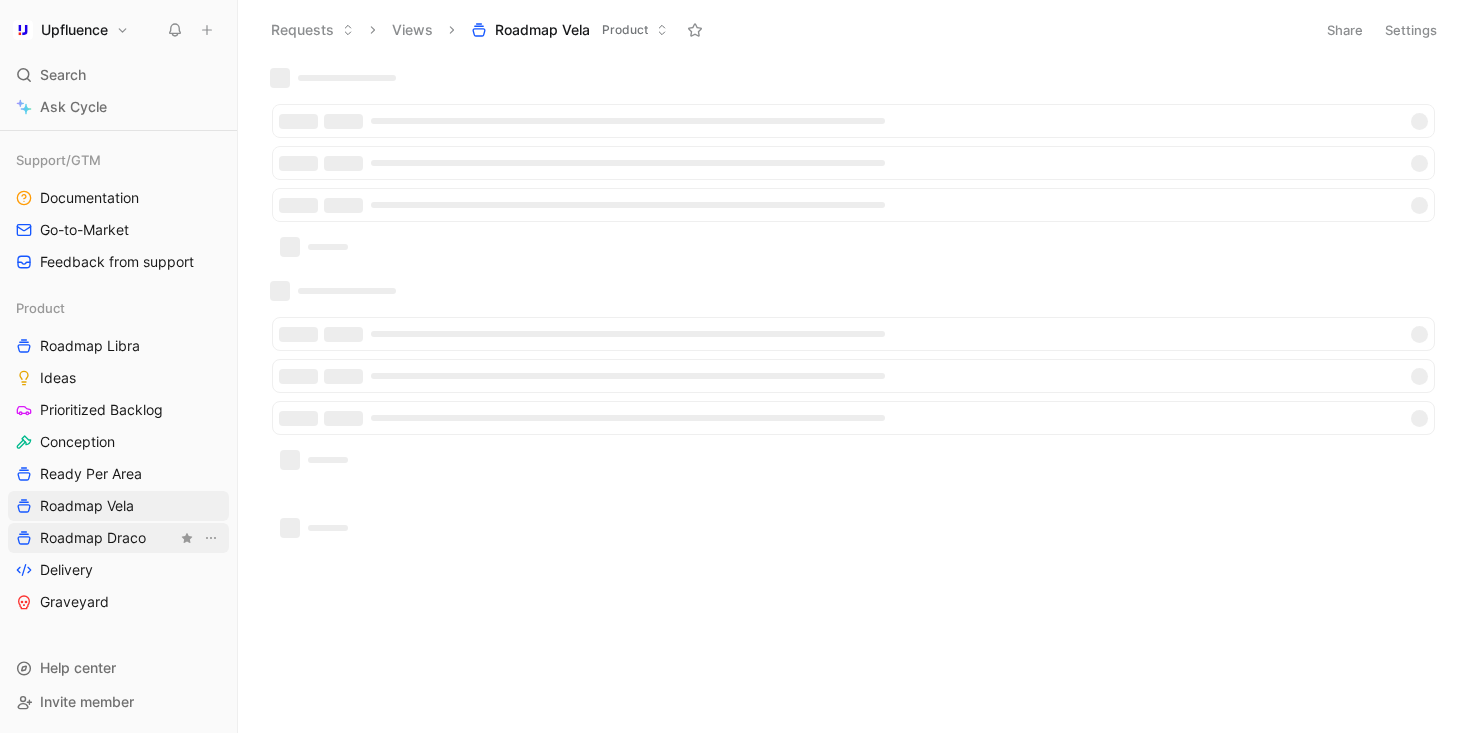 click on "Roadmap Draco" at bounding box center (93, 538) 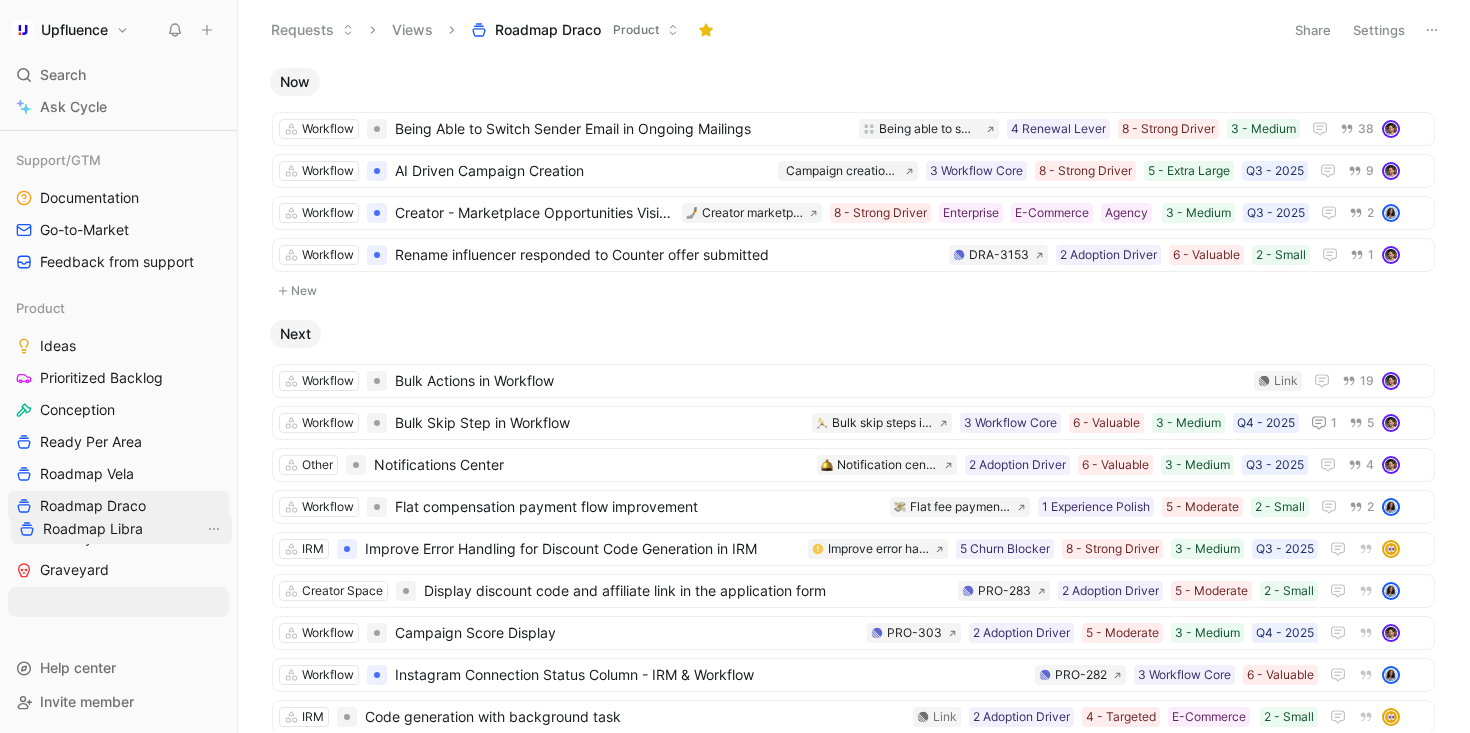 drag, startPoint x: 96, startPoint y: 344, endPoint x: 99, endPoint y: 527, distance: 183.02458 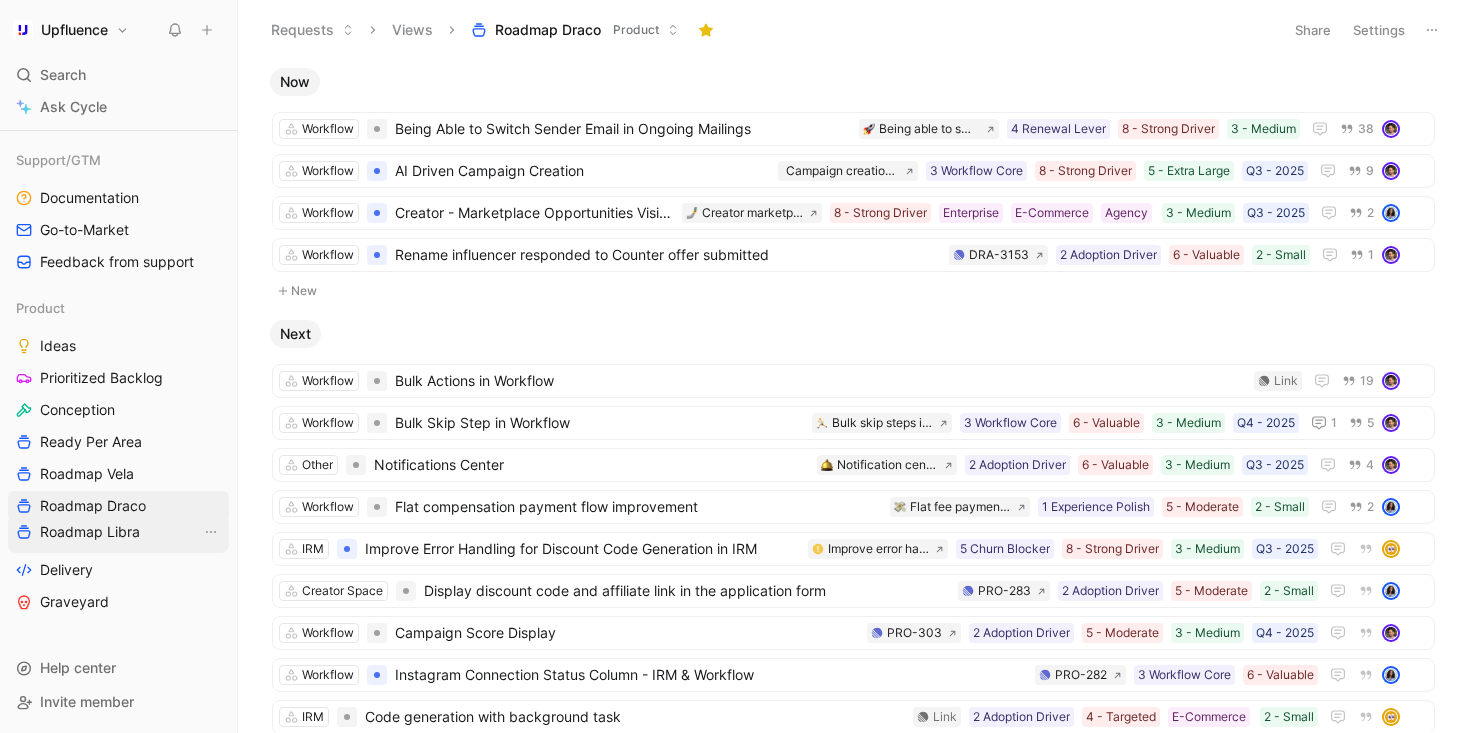 drag, startPoint x: 108, startPoint y: 596, endPoint x: 108, endPoint y: 529, distance: 67 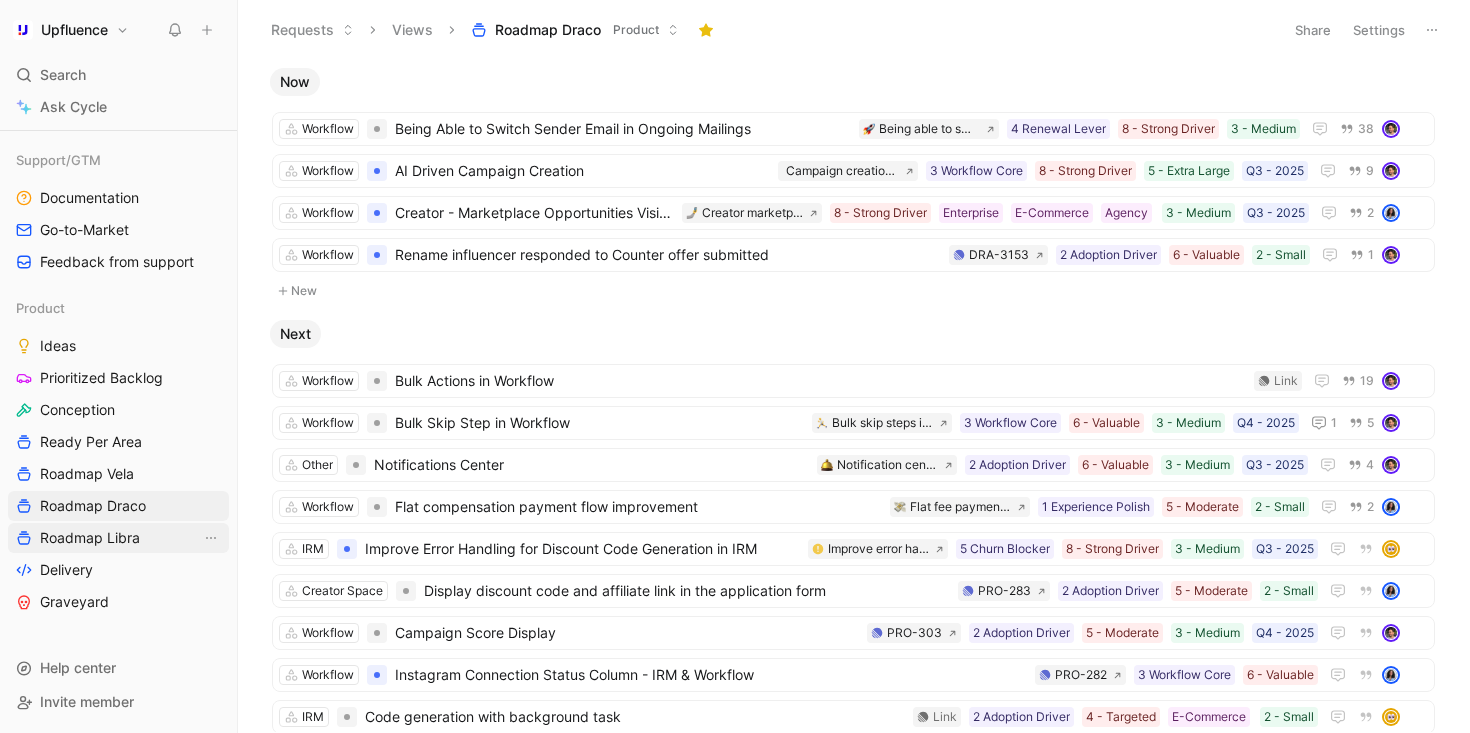 click on "Draggable item [BASE64_ENCODED_DATA] was moved over droppable area [BASE64_ENCODED_DATA]." at bounding box center [118, 35] 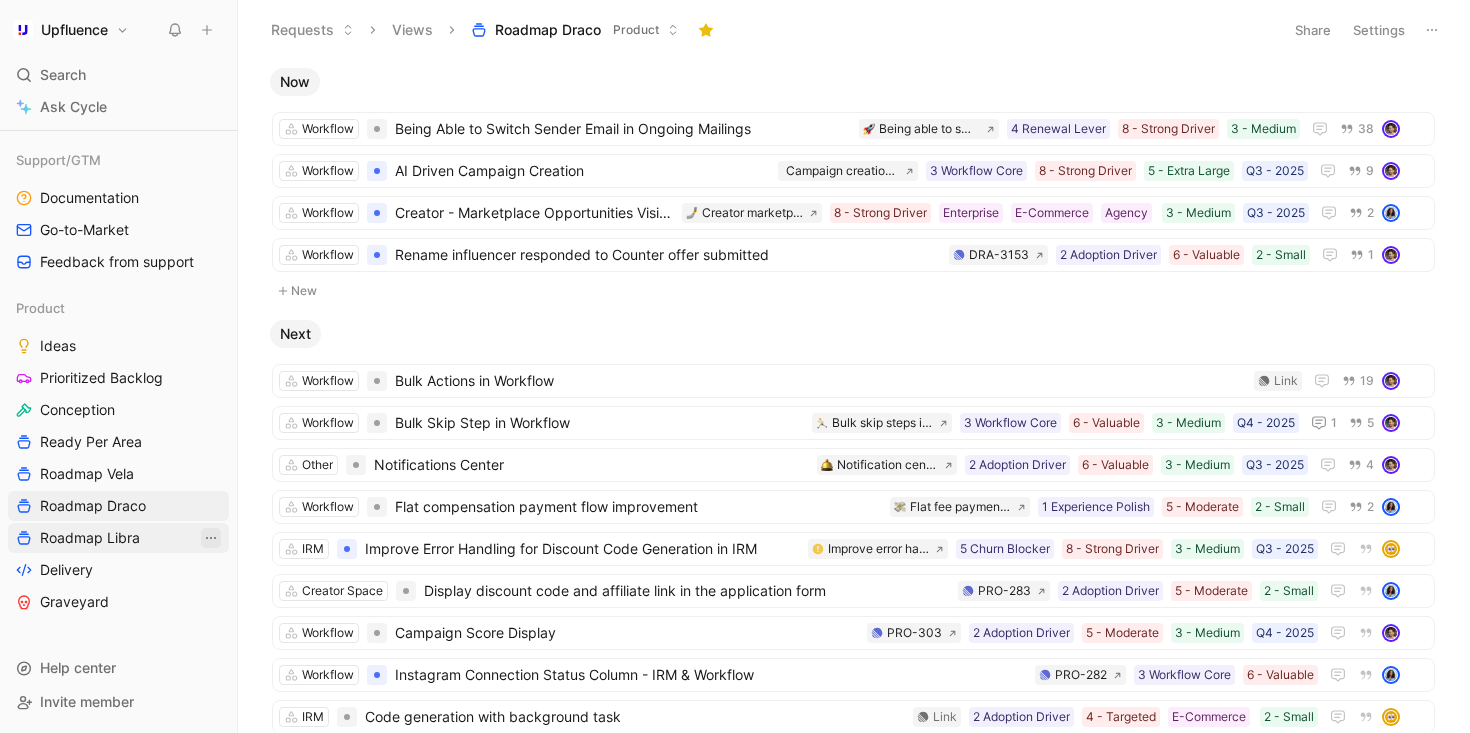 click 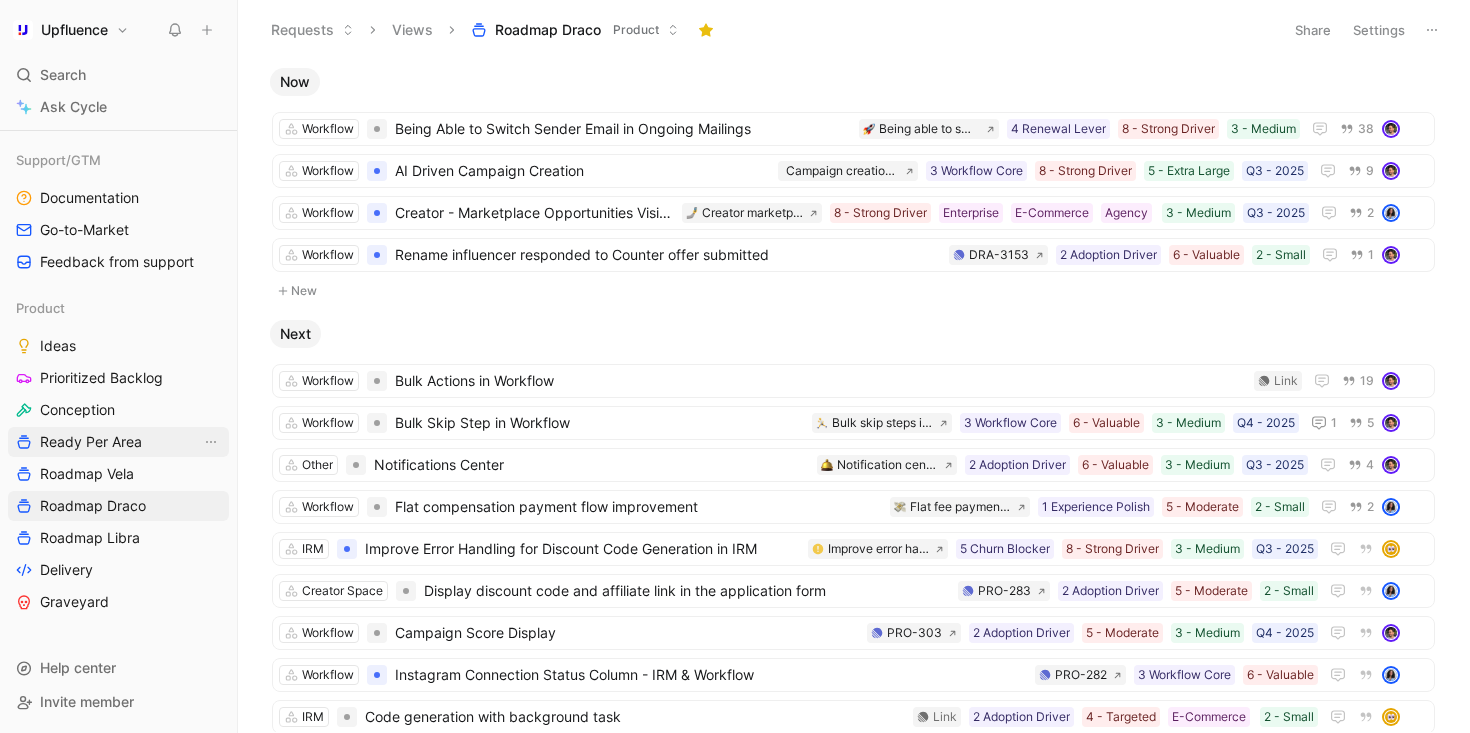 click on "Ready Per Area" at bounding box center (91, 442) 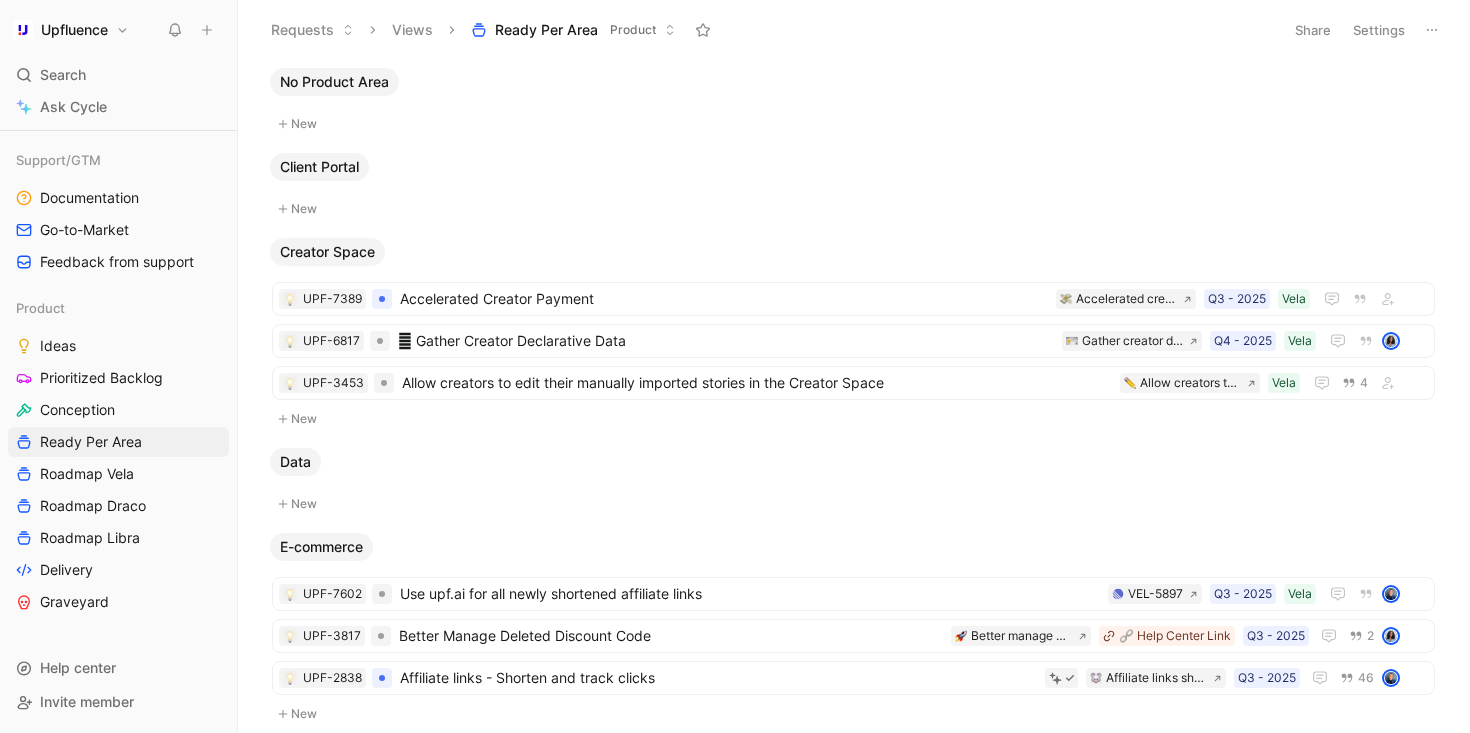 click on "Ready Per Area Product" at bounding box center (573, 30) 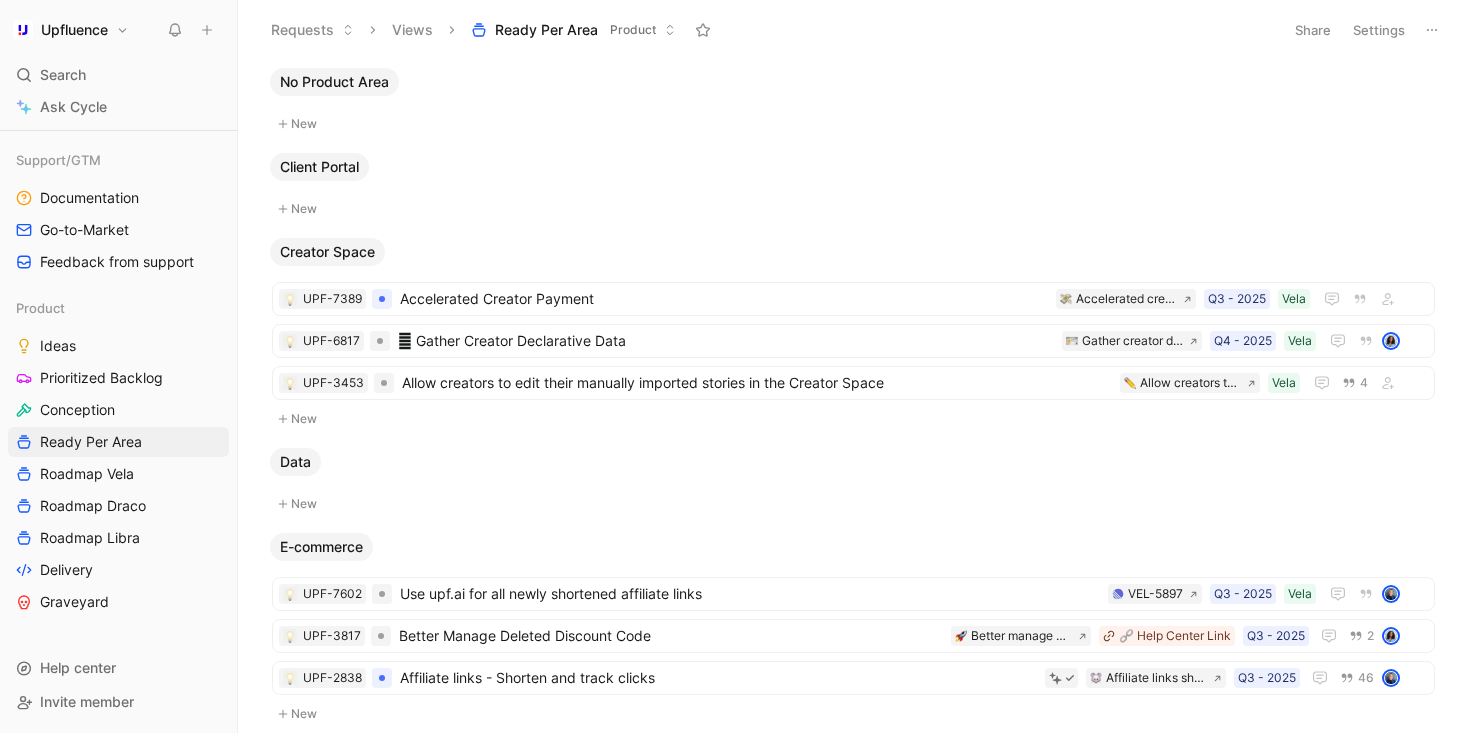 click on "Settings" at bounding box center [1379, 30] 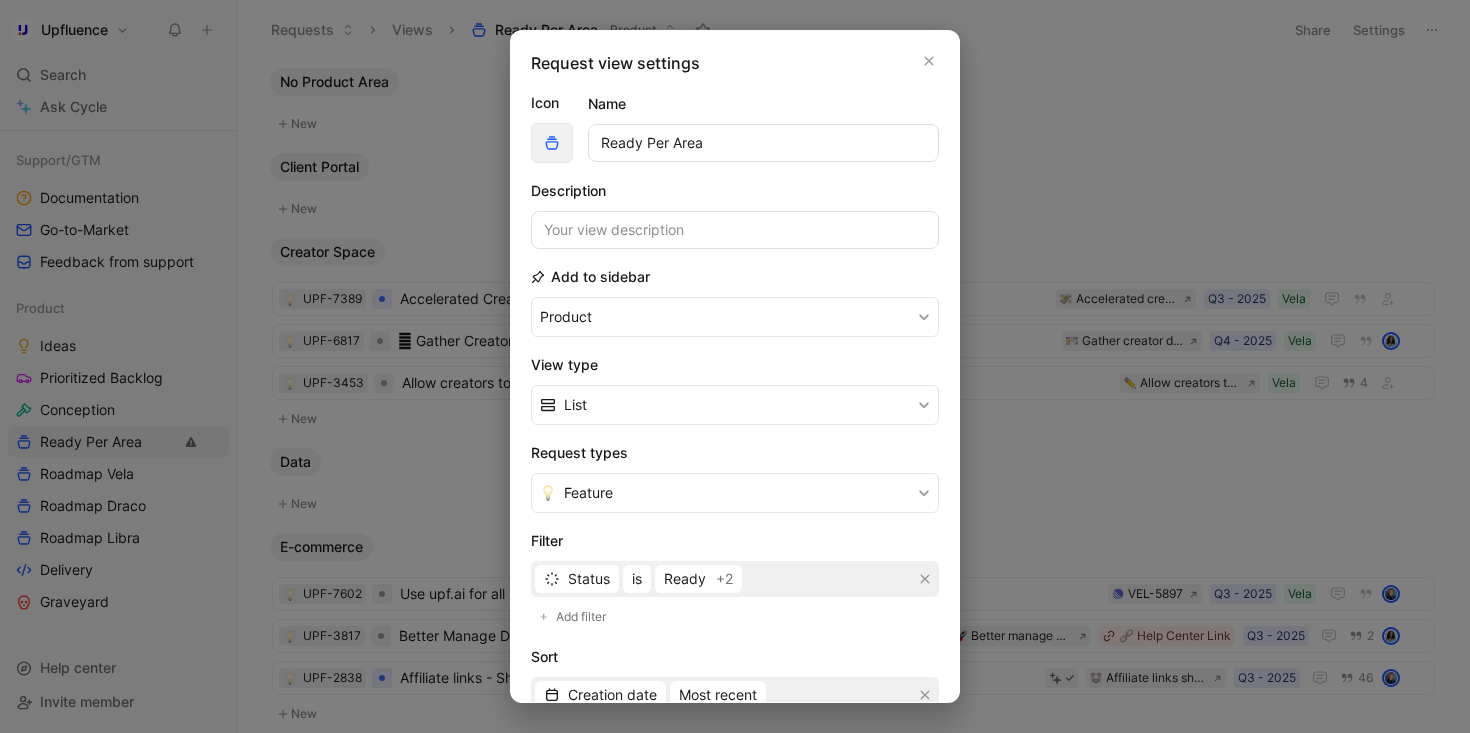 click at bounding box center [552, 143] 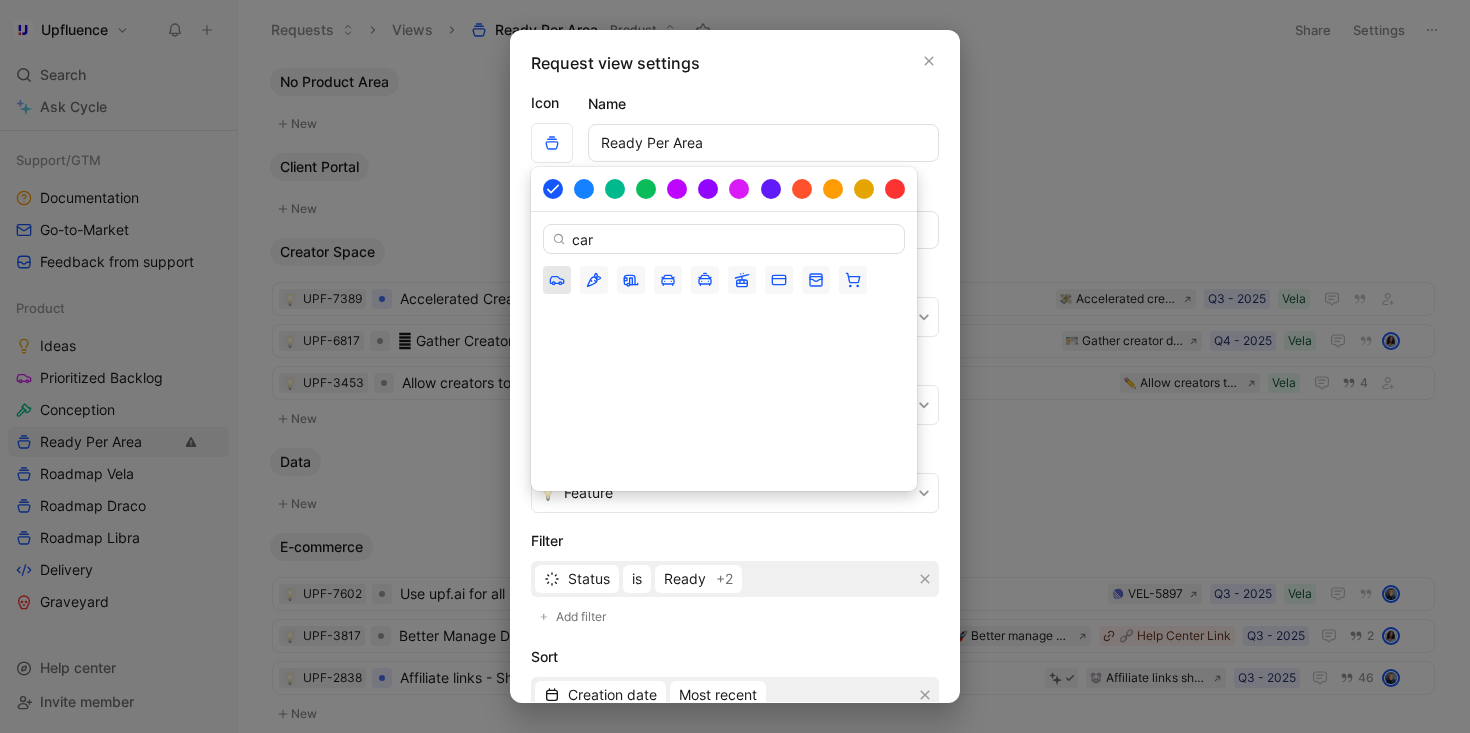 type on "car" 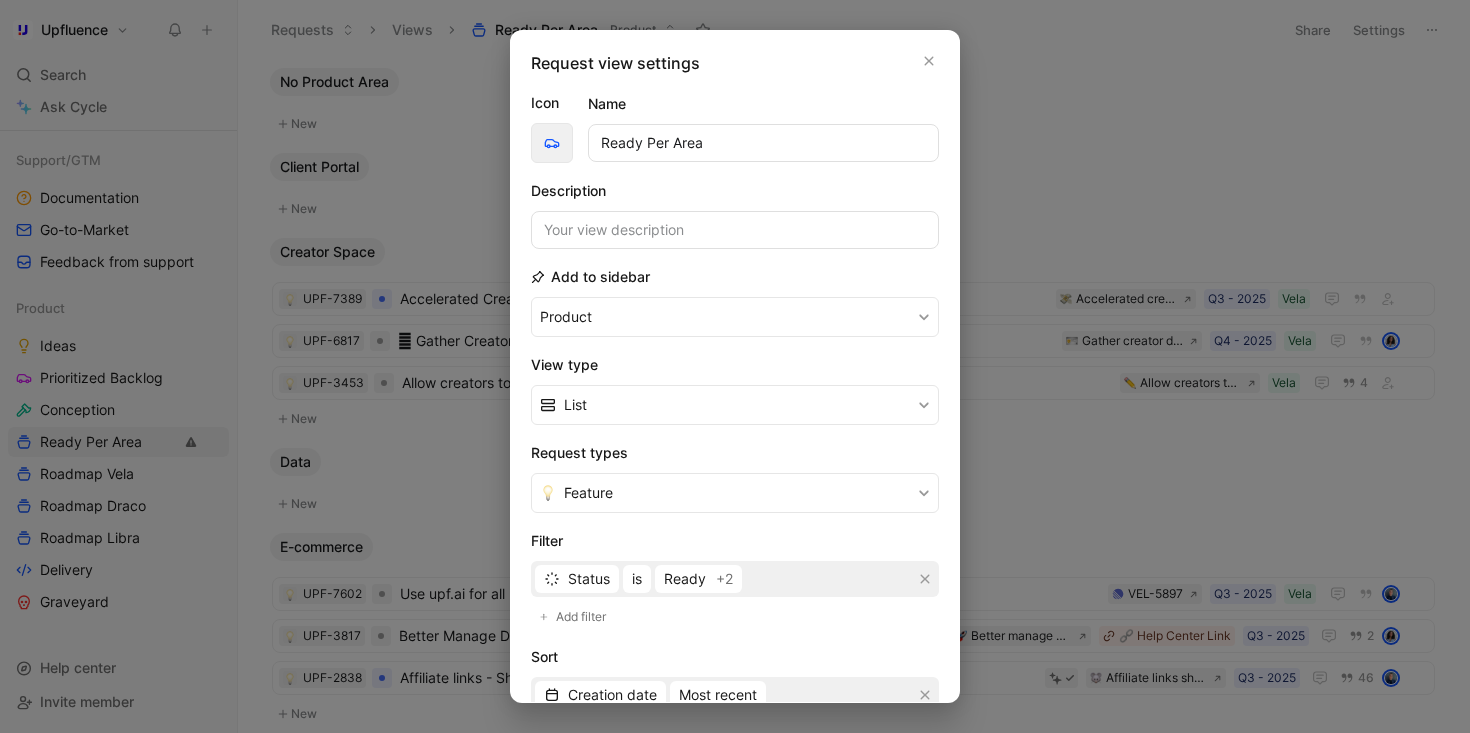 scroll, scrollTop: 279, scrollLeft: 0, axis: vertical 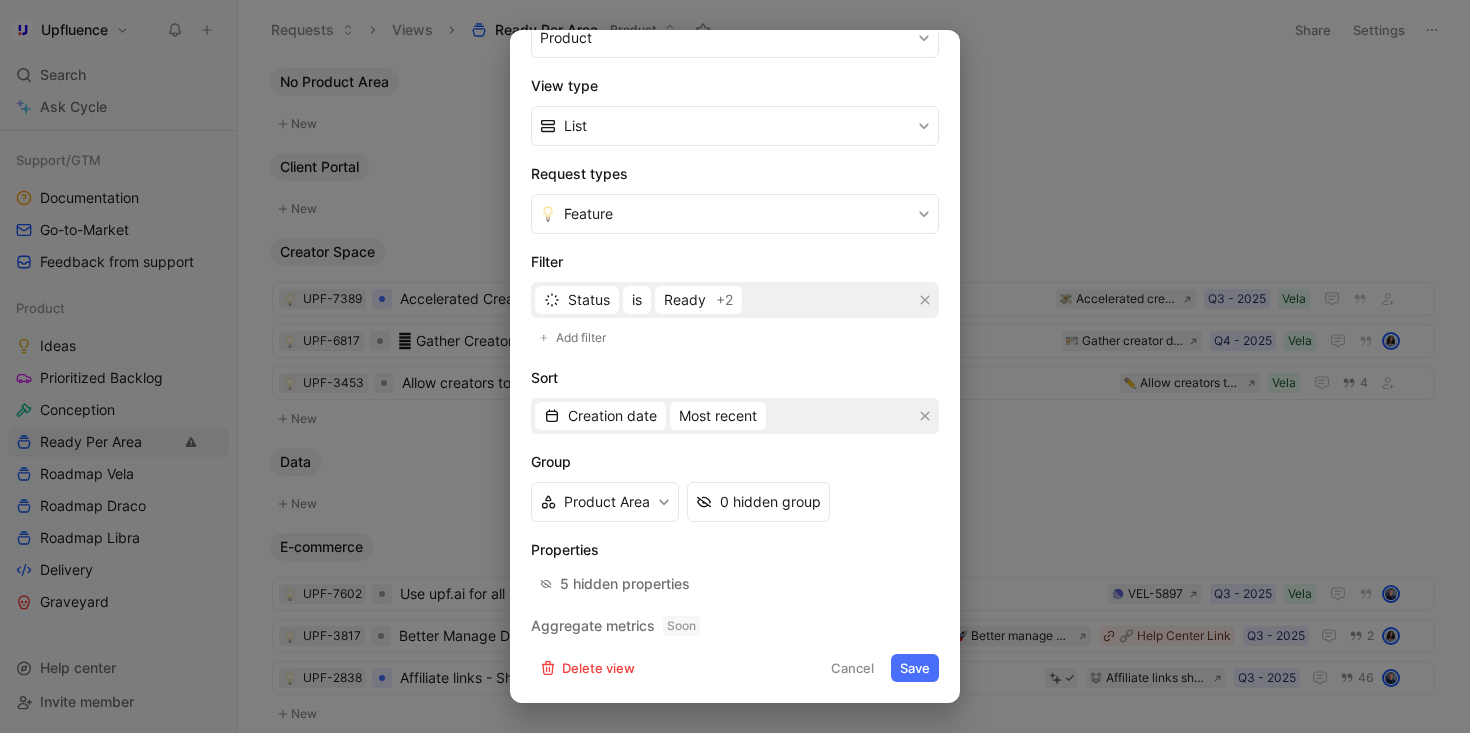 click on "Save" at bounding box center (915, 668) 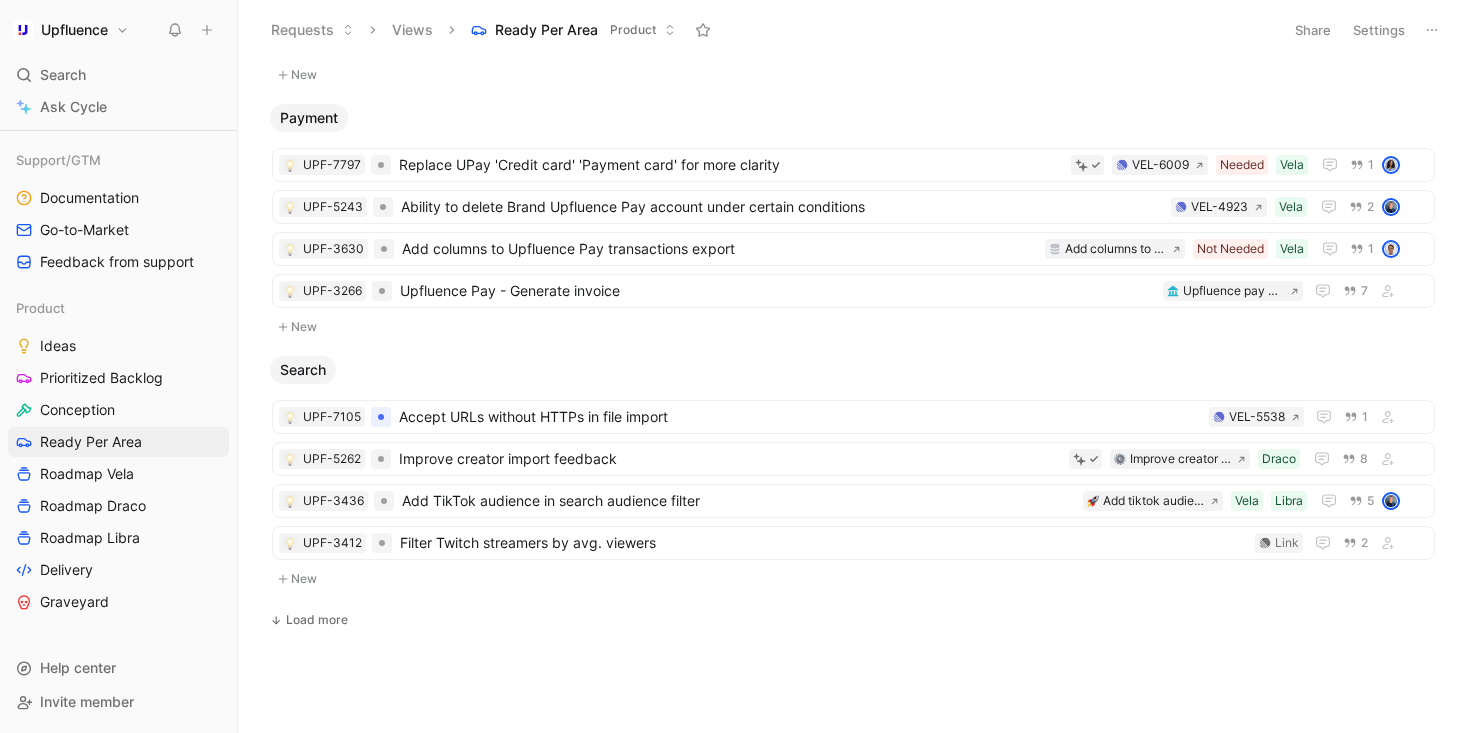 scroll, scrollTop: 0, scrollLeft: 0, axis: both 